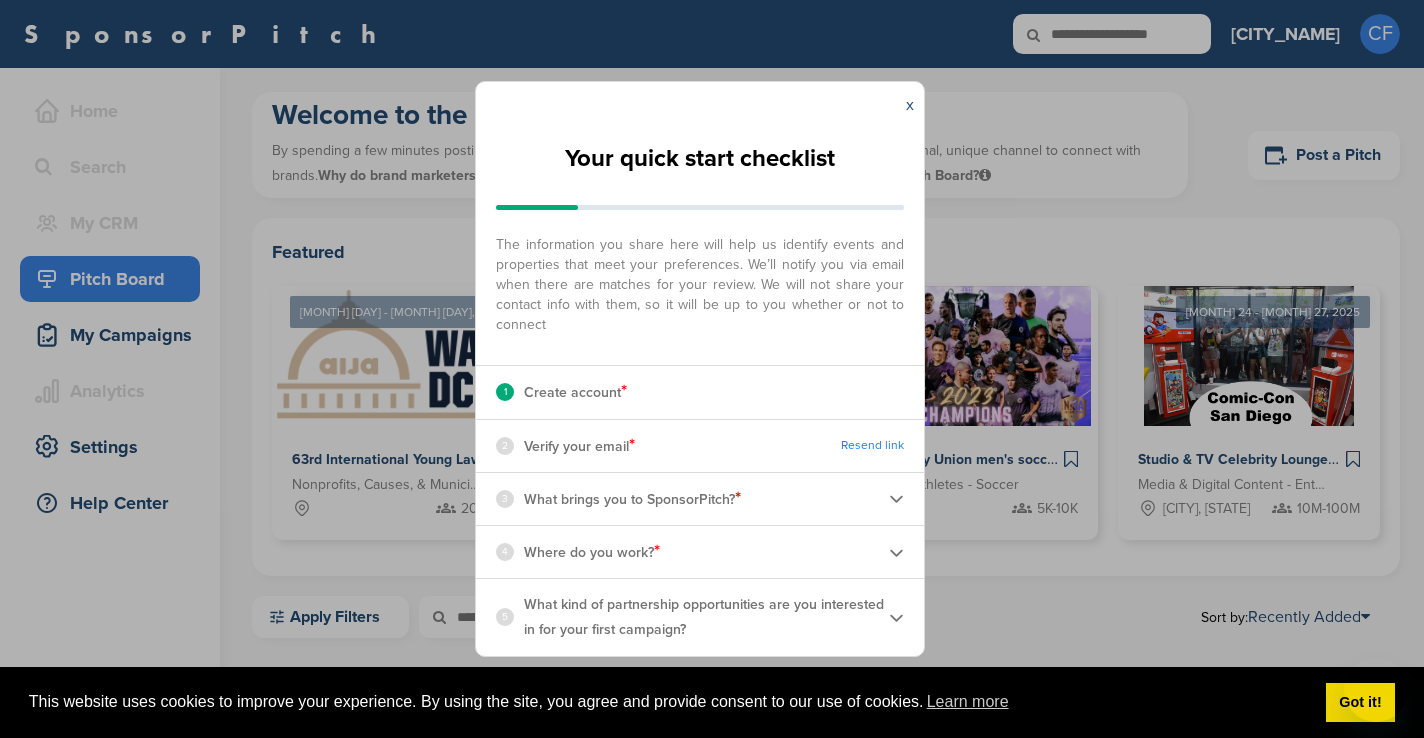 scroll, scrollTop: 0, scrollLeft: 0, axis: both 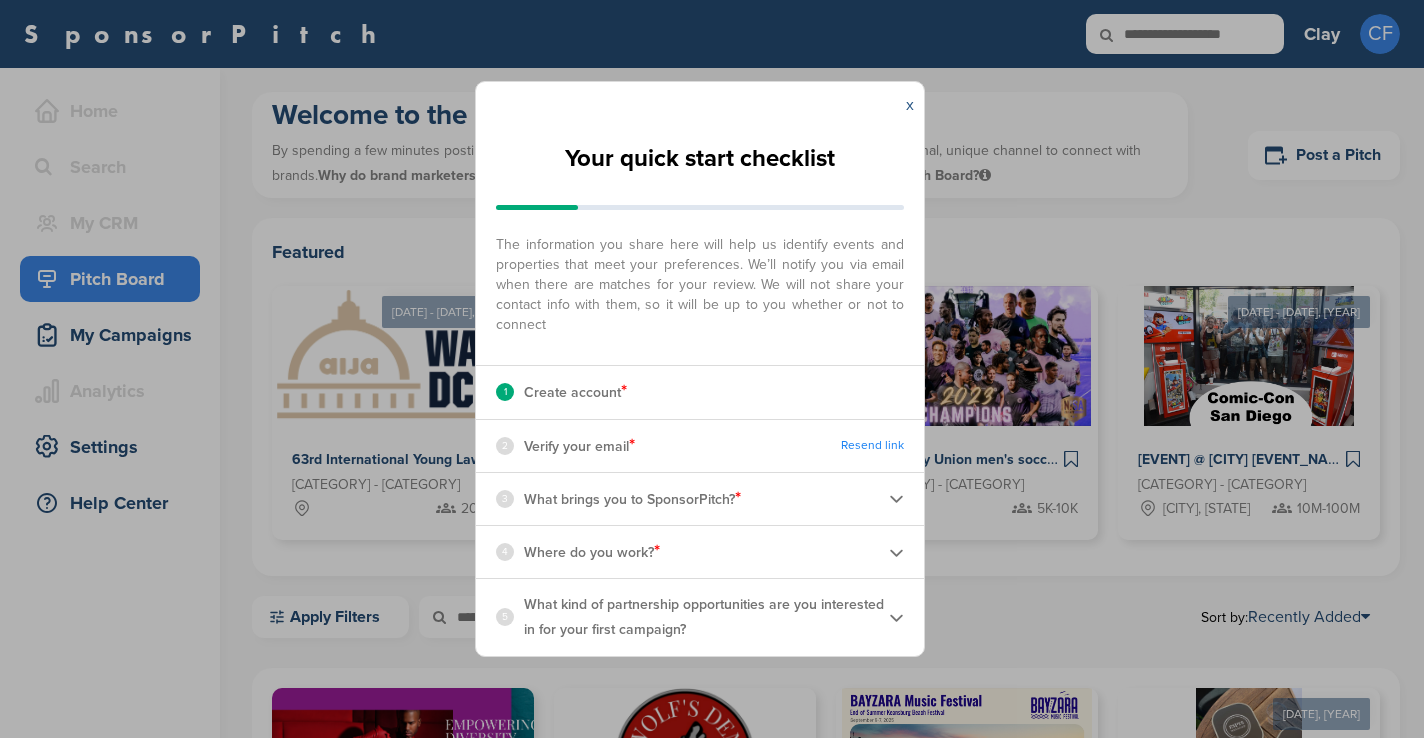 click on "x" at bounding box center [910, 105] 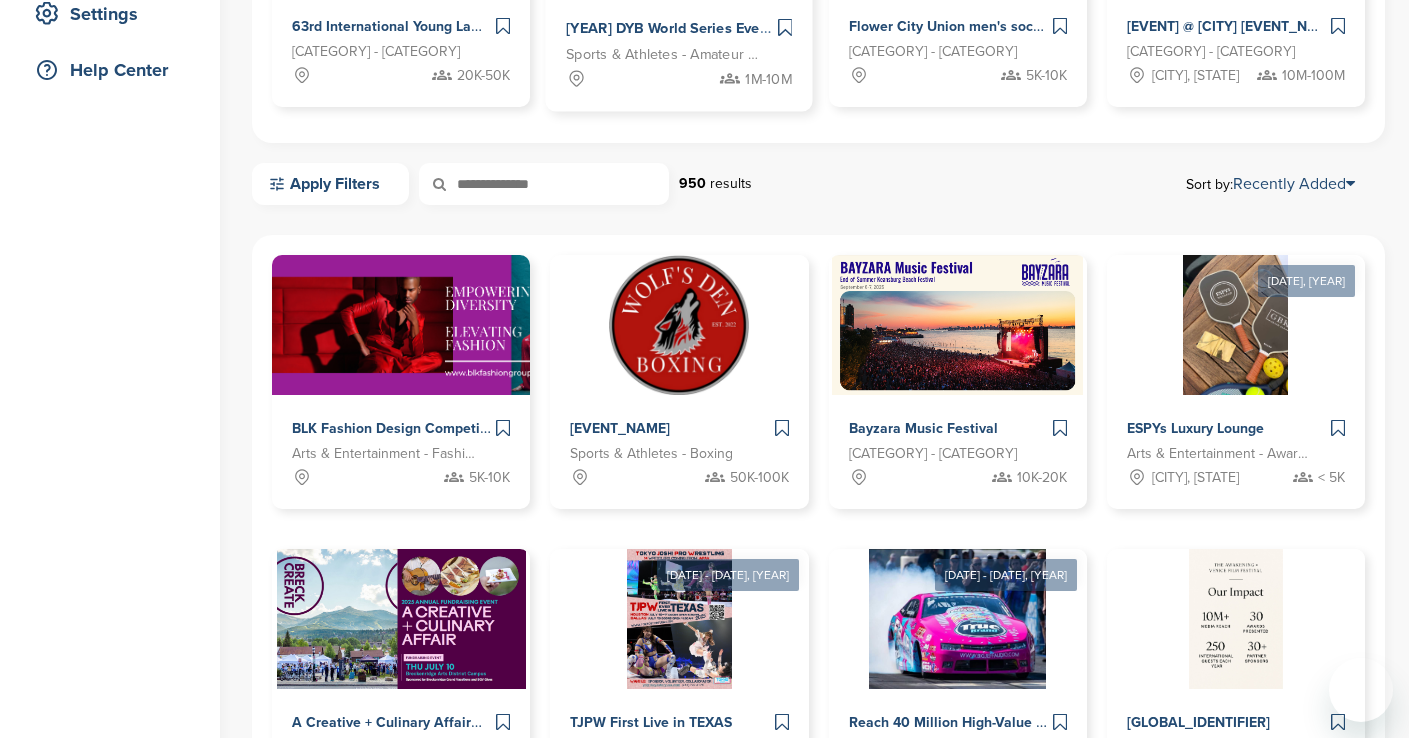 scroll, scrollTop: 441, scrollLeft: 0, axis: vertical 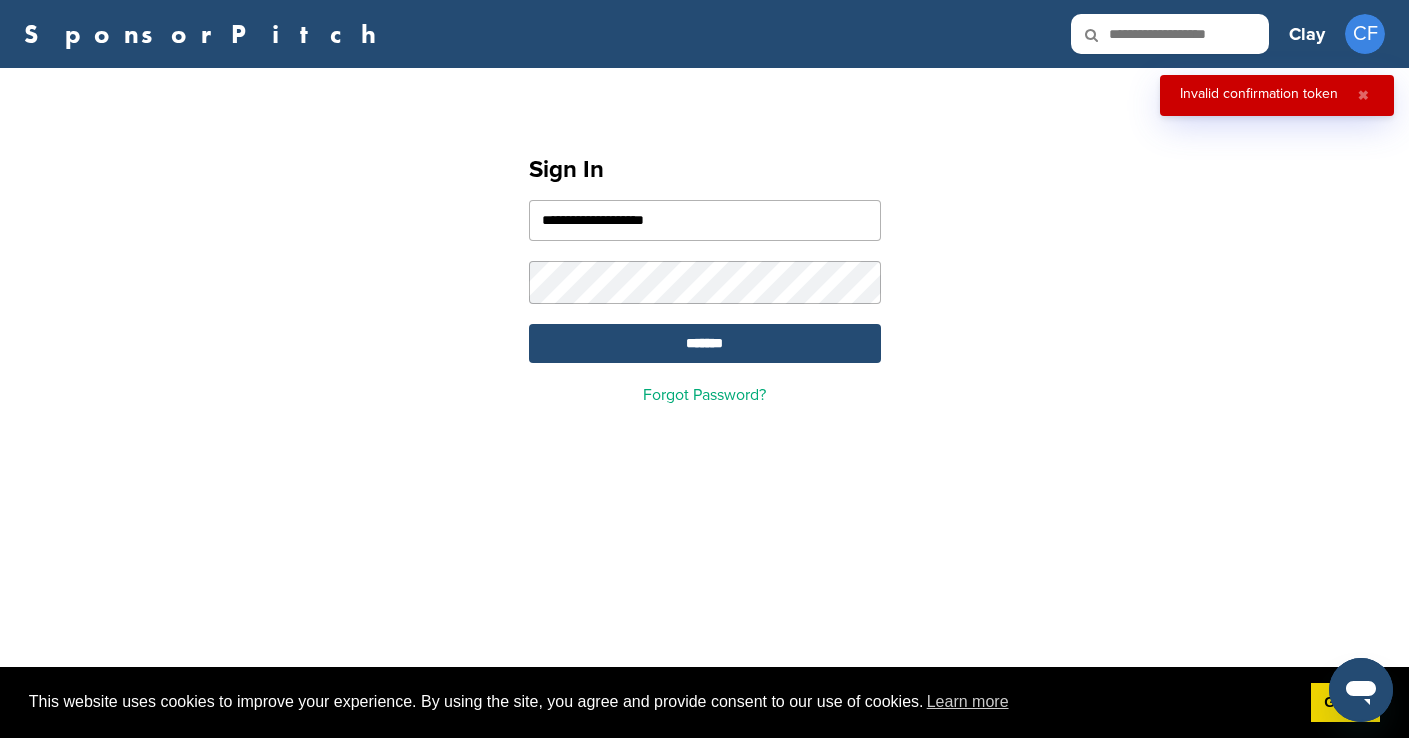 type on "**********" 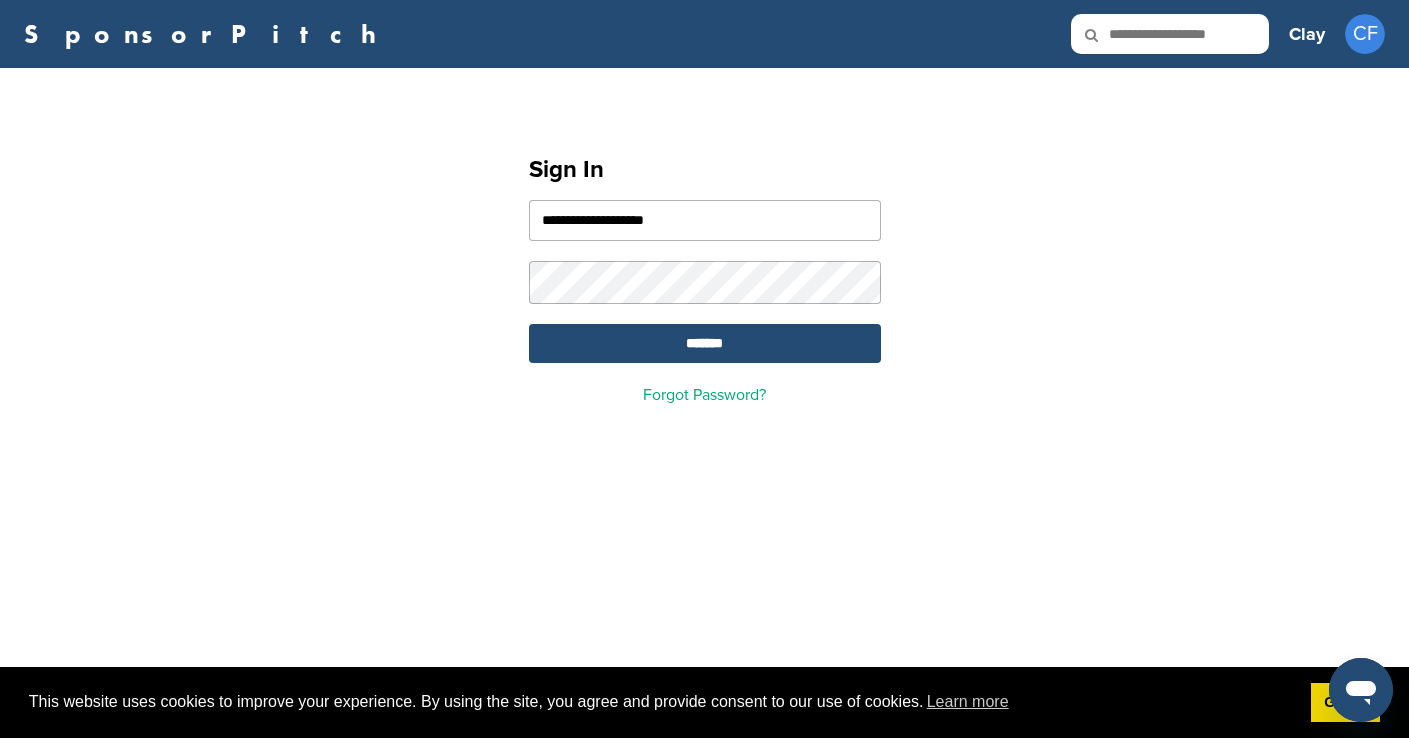 click on "*******" at bounding box center [705, 343] 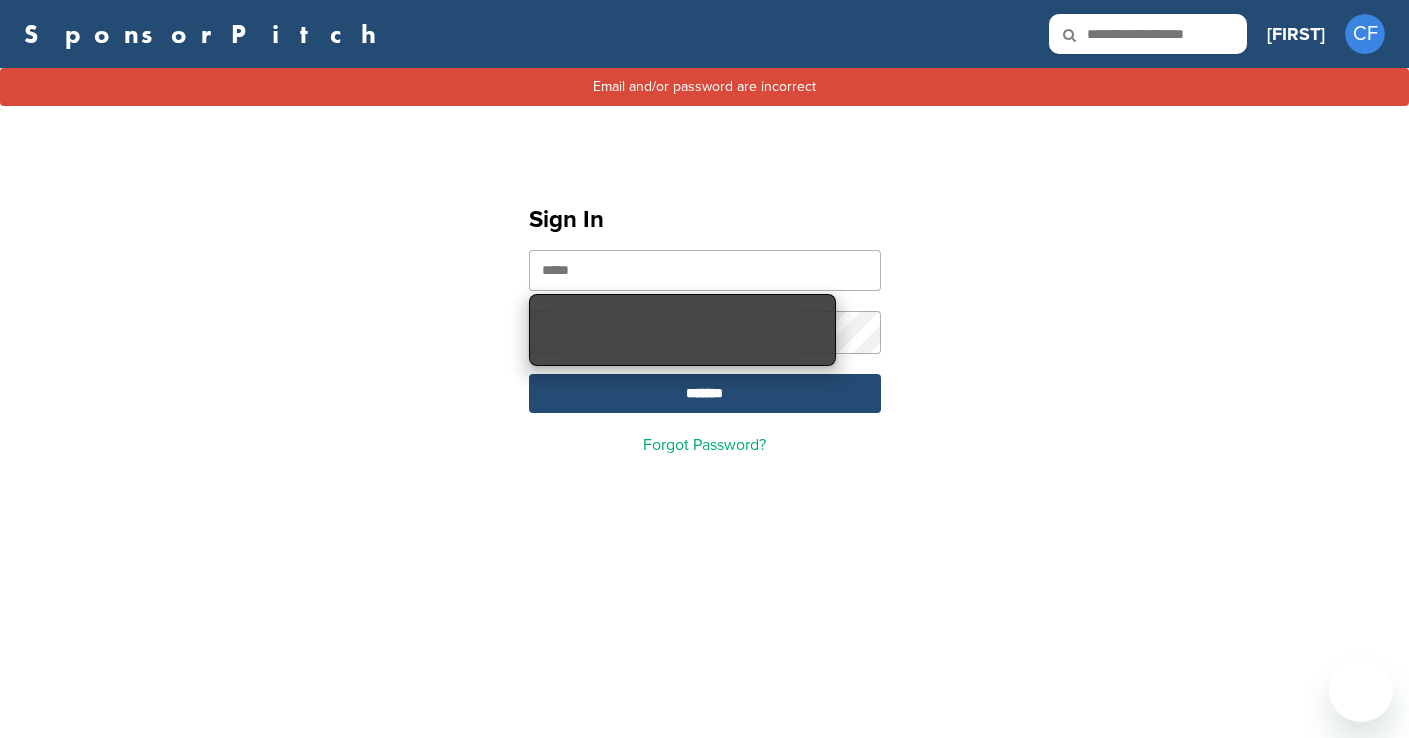 scroll, scrollTop: 0, scrollLeft: 0, axis: both 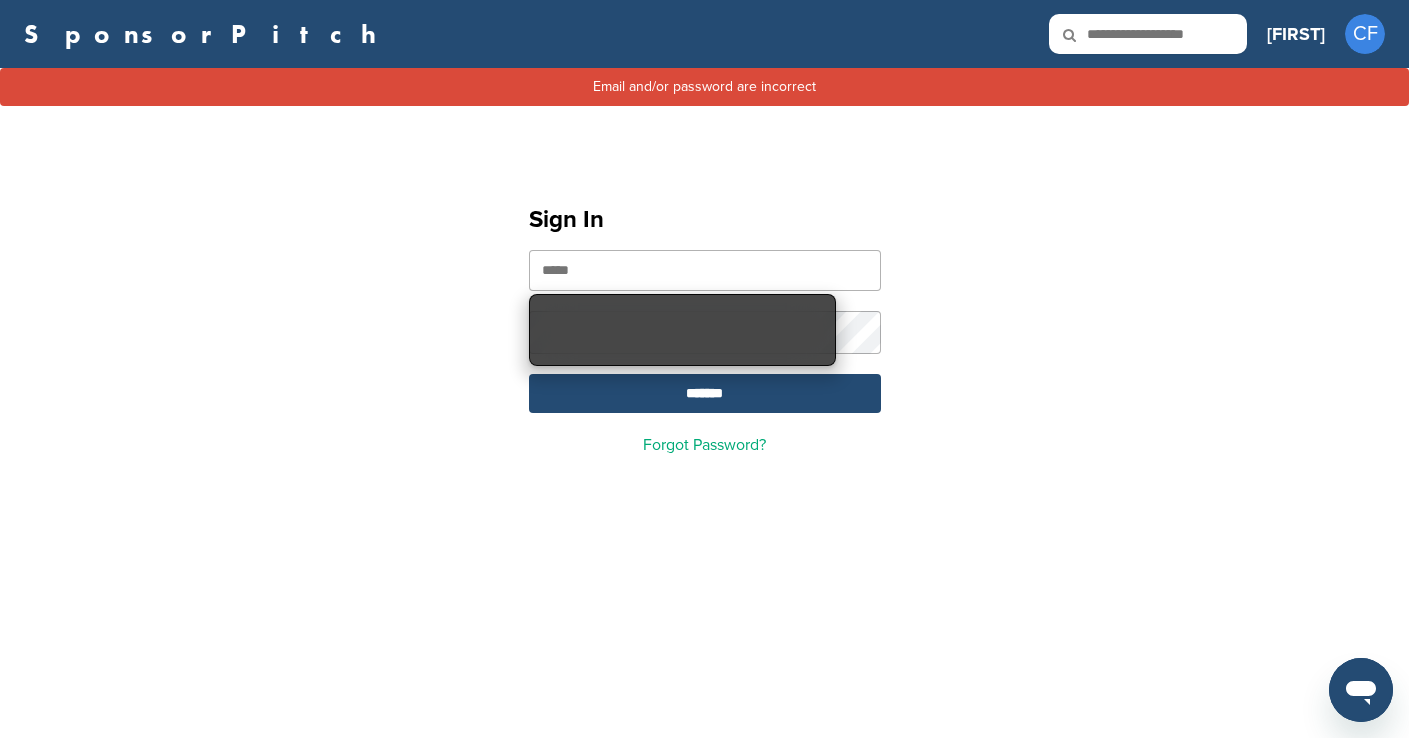 click on "Sign In
*******
Forgot Password?" at bounding box center (705, 321) 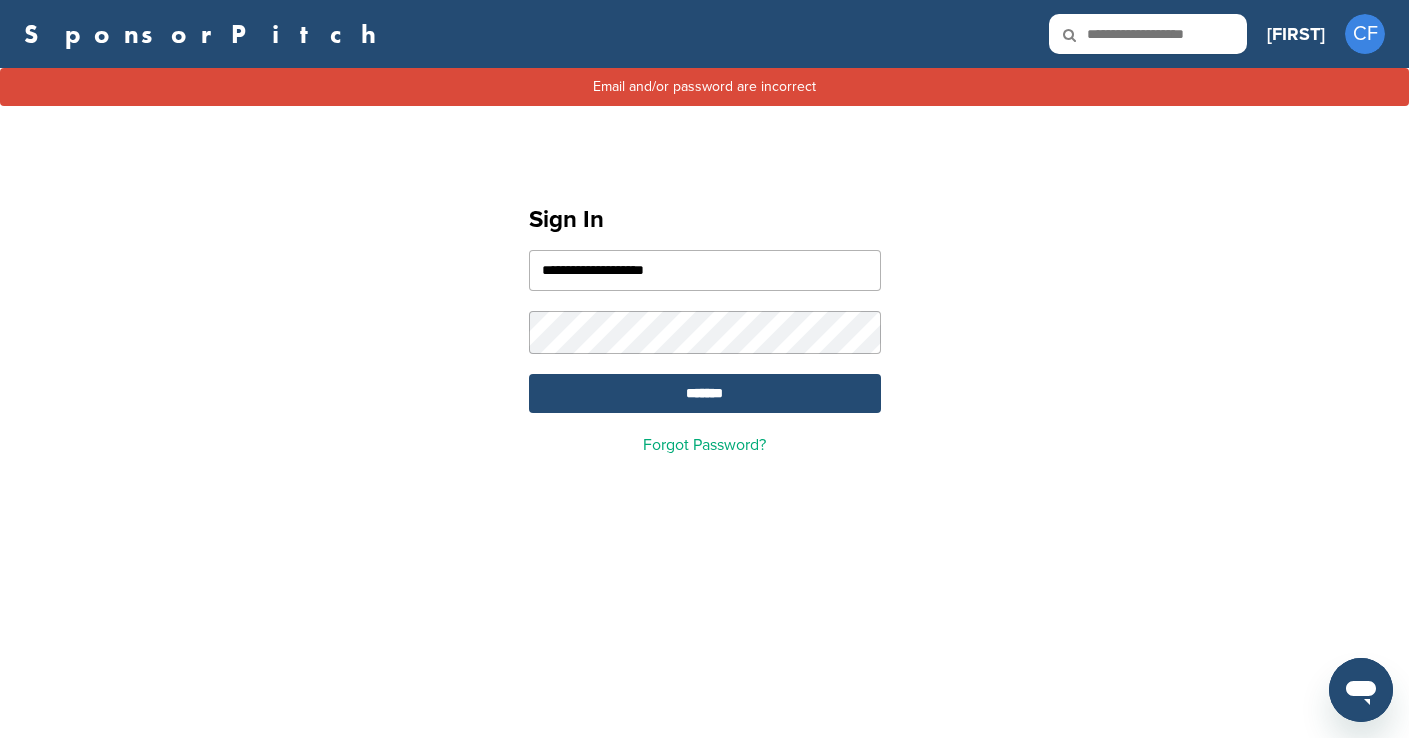 type on "**********" 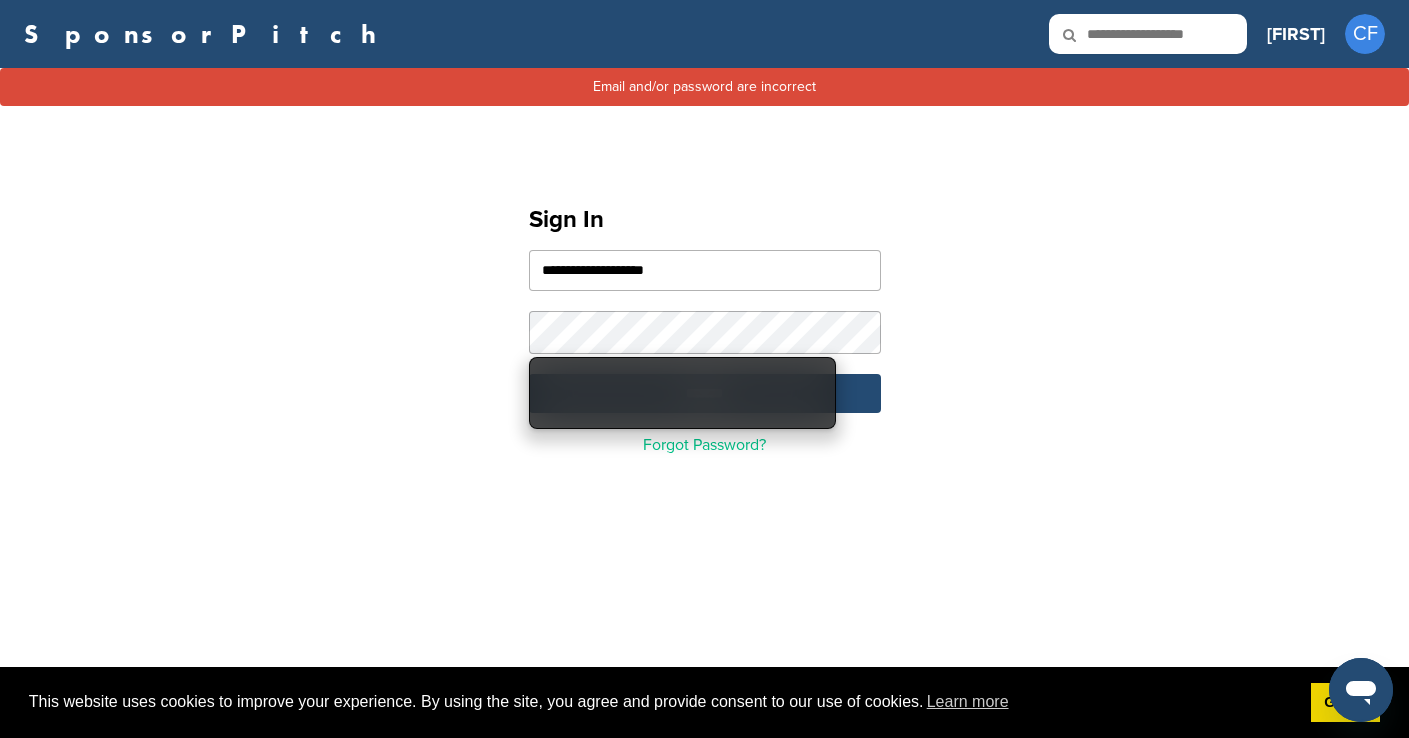 click on "Forgot Password?" at bounding box center [704, 445] 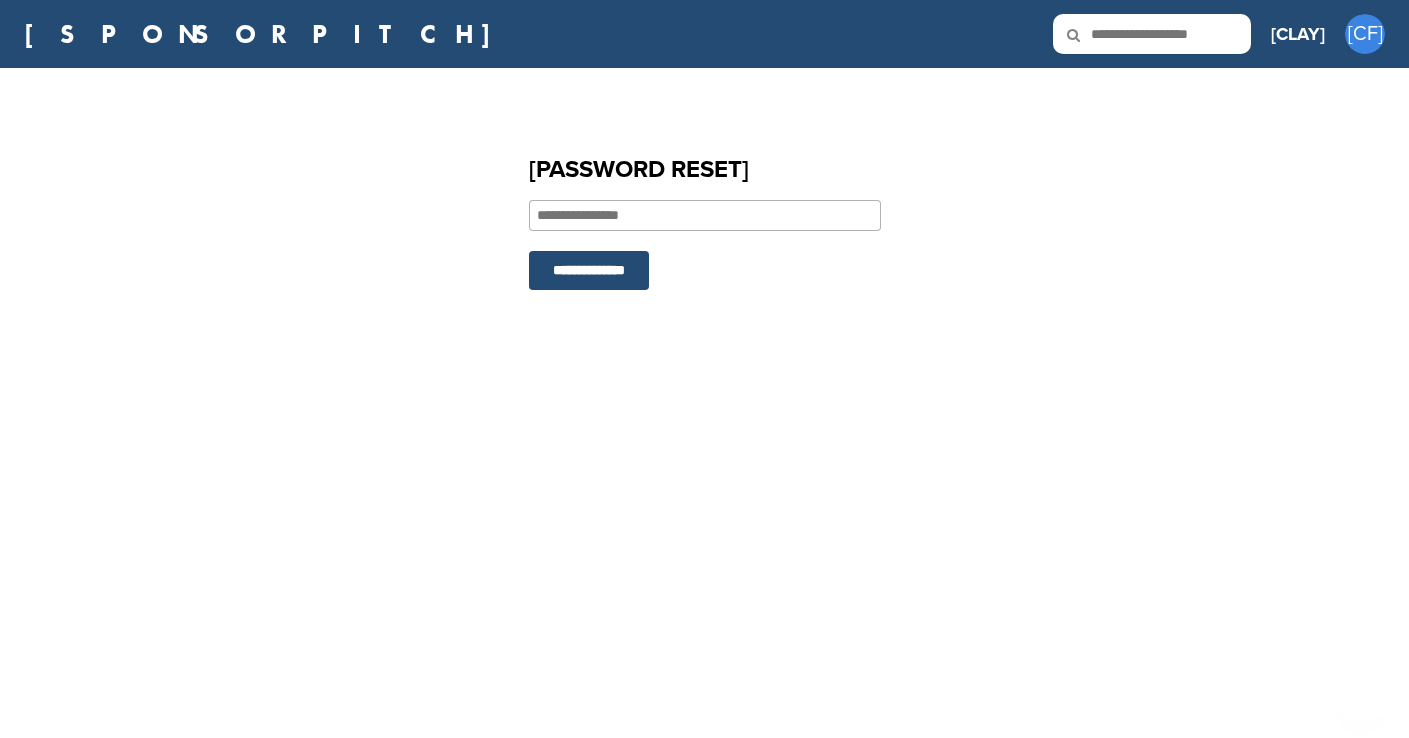 scroll, scrollTop: 0, scrollLeft: 0, axis: both 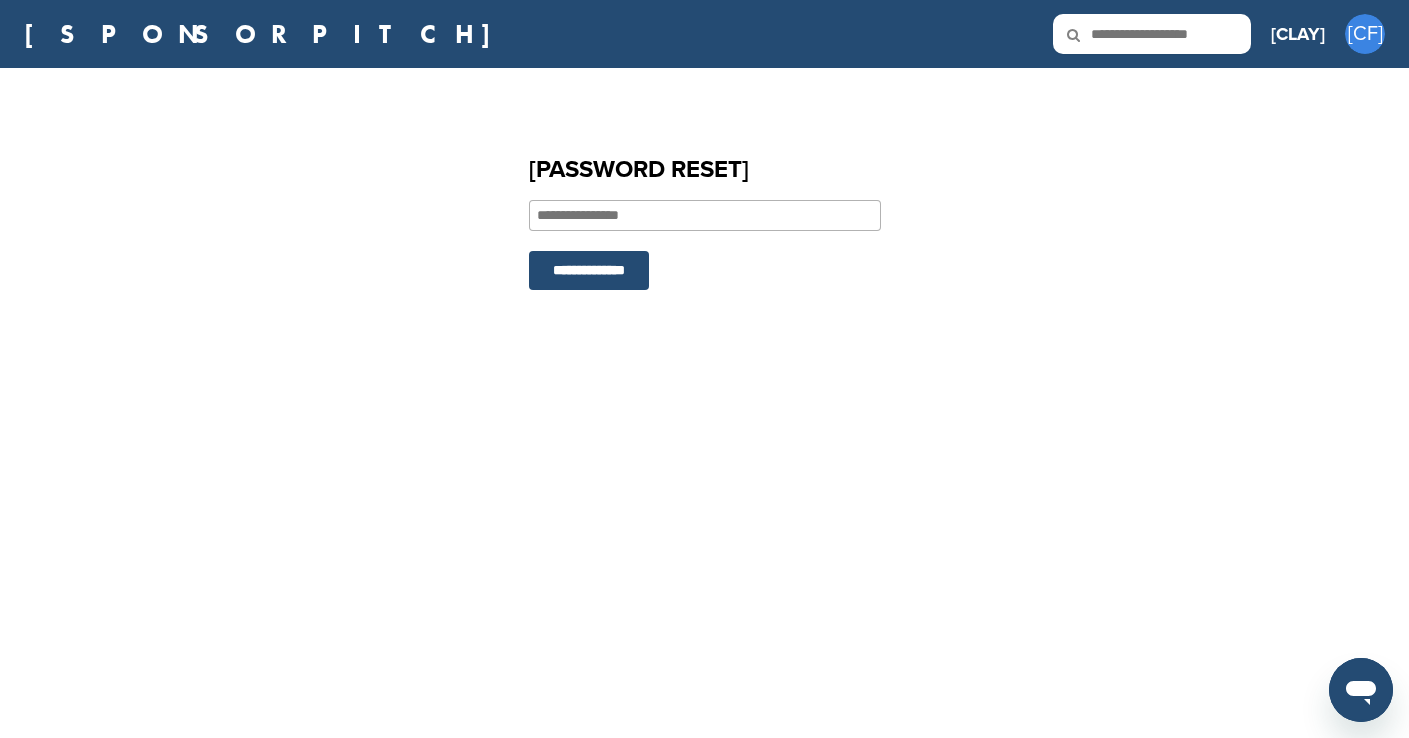 click at bounding box center [705, 215] 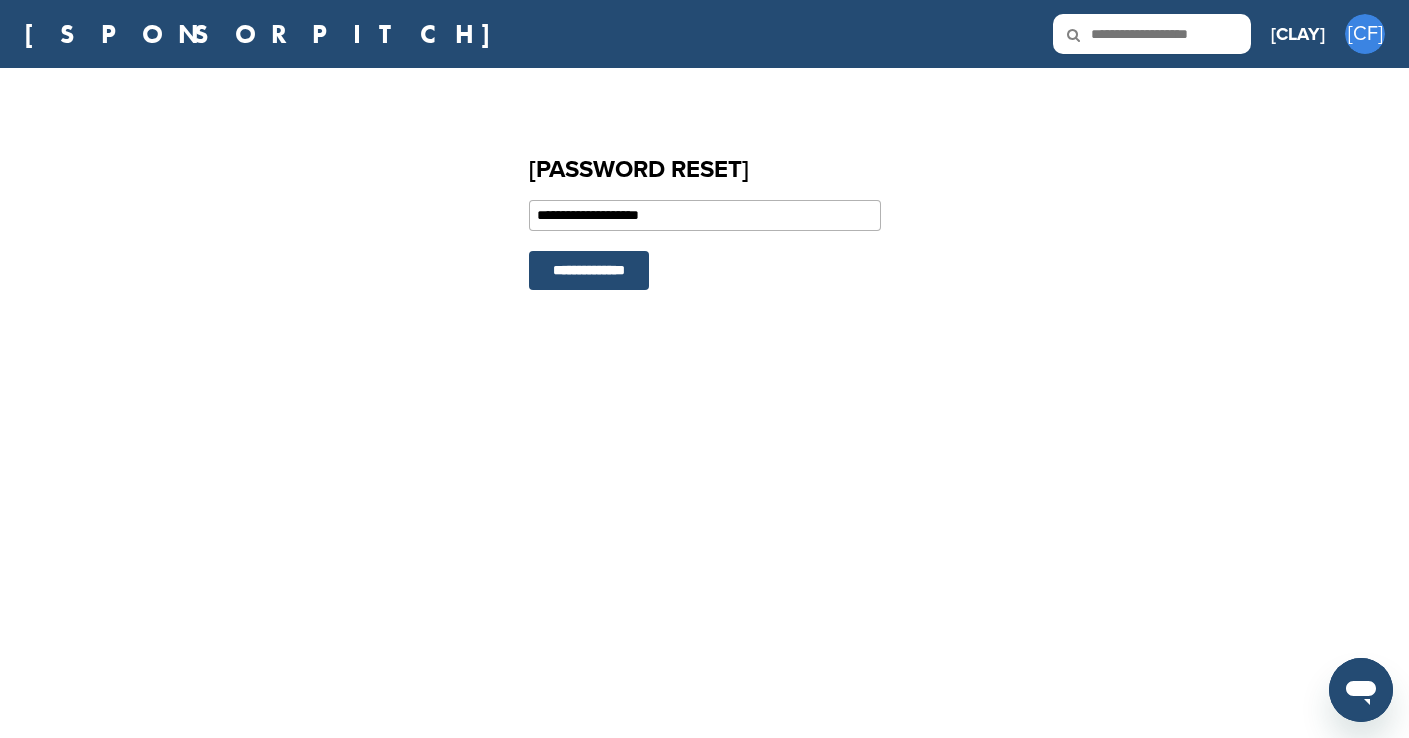 type on "**********" 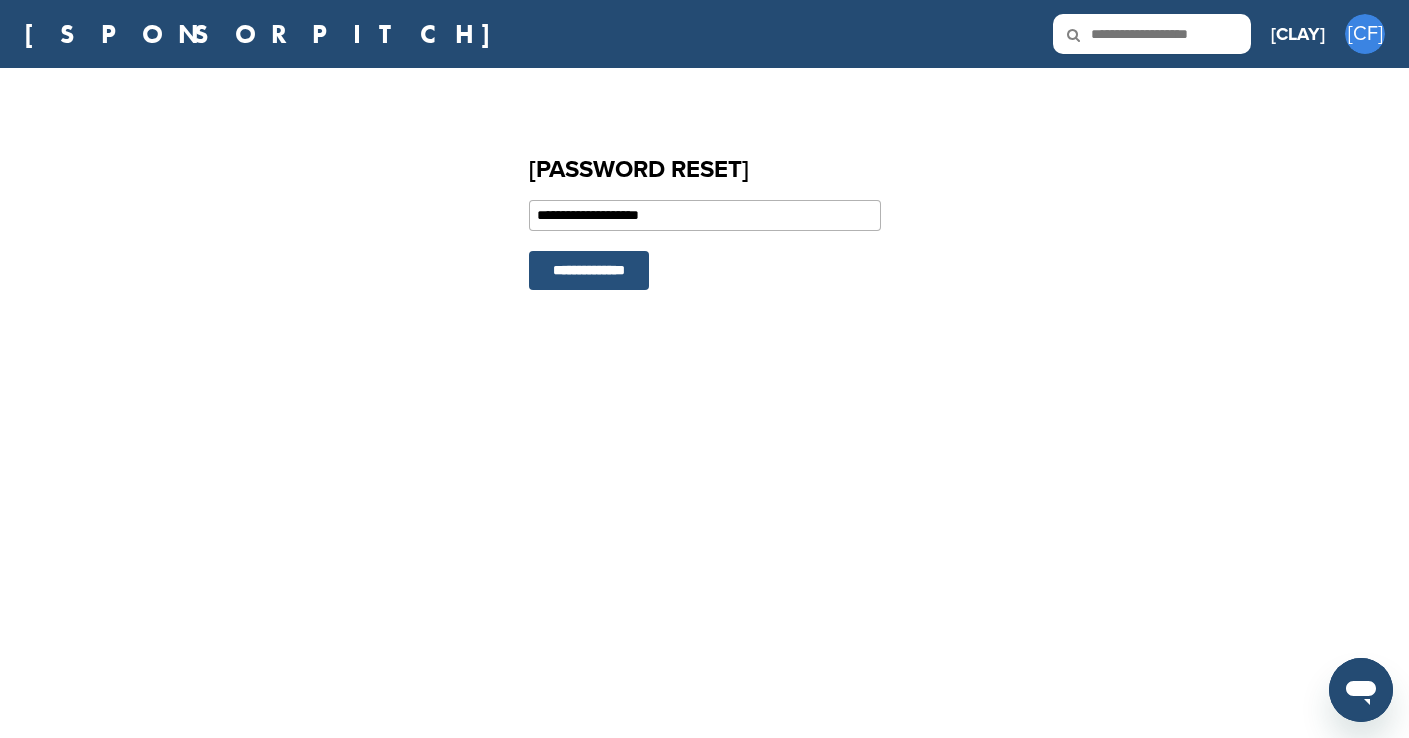 click on "**********" at bounding box center (589, 270) 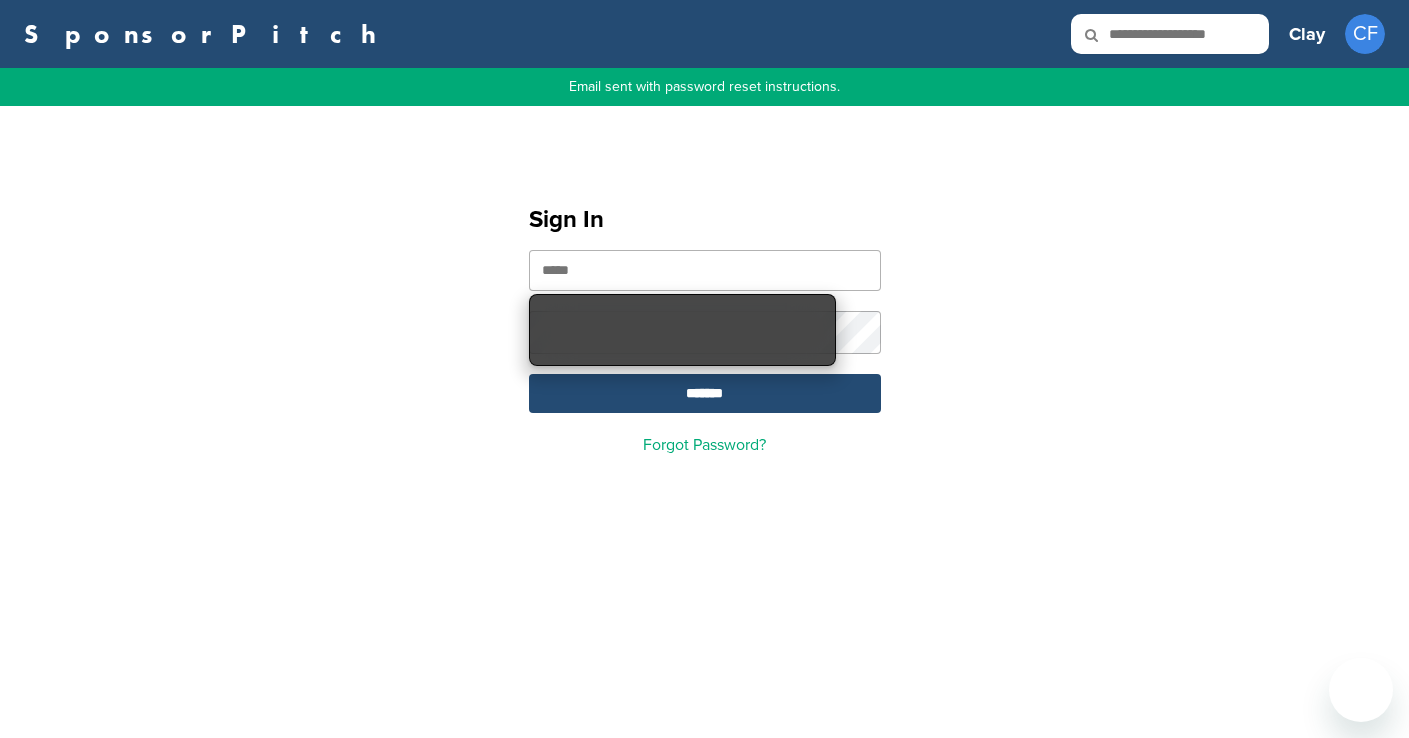 scroll, scrollTop: 0, scrollLeft: 0, axis: both 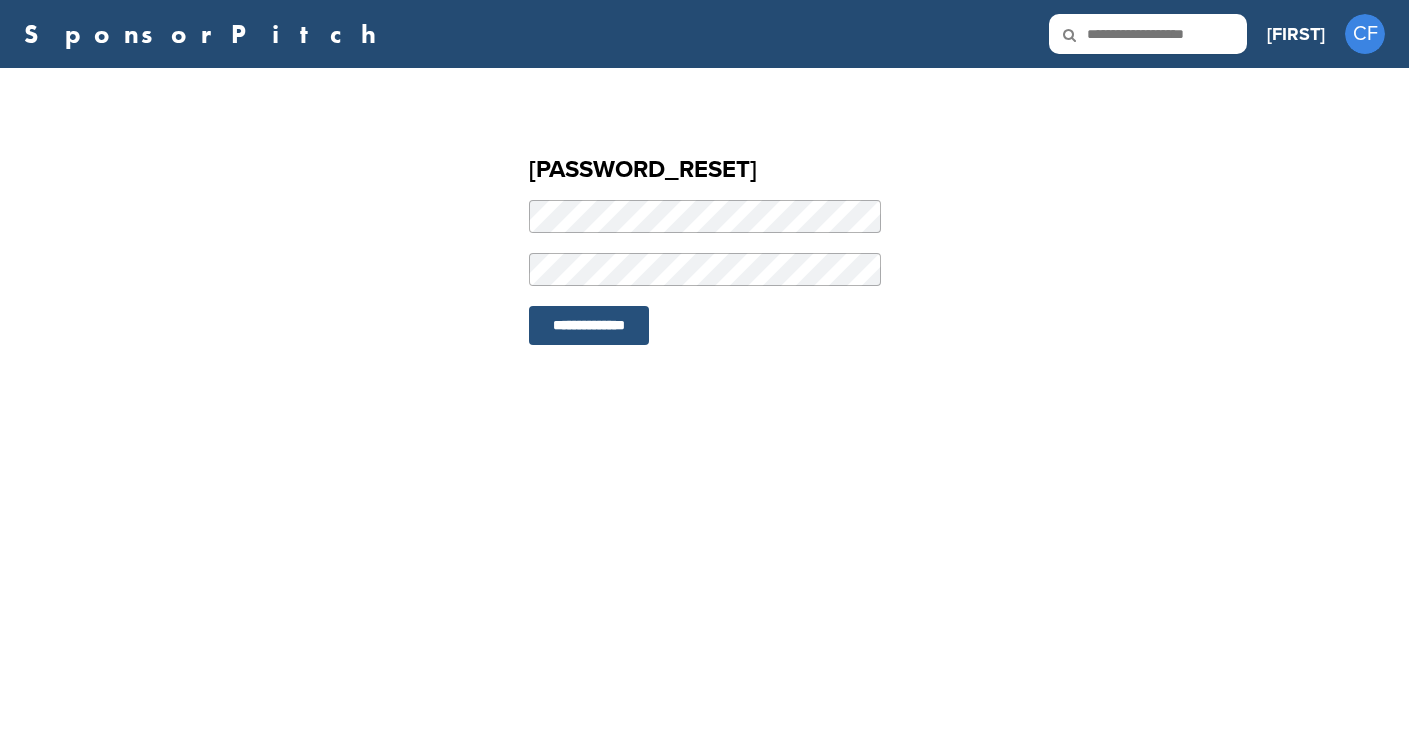 click on "**********" at bounding box center (589, 325) 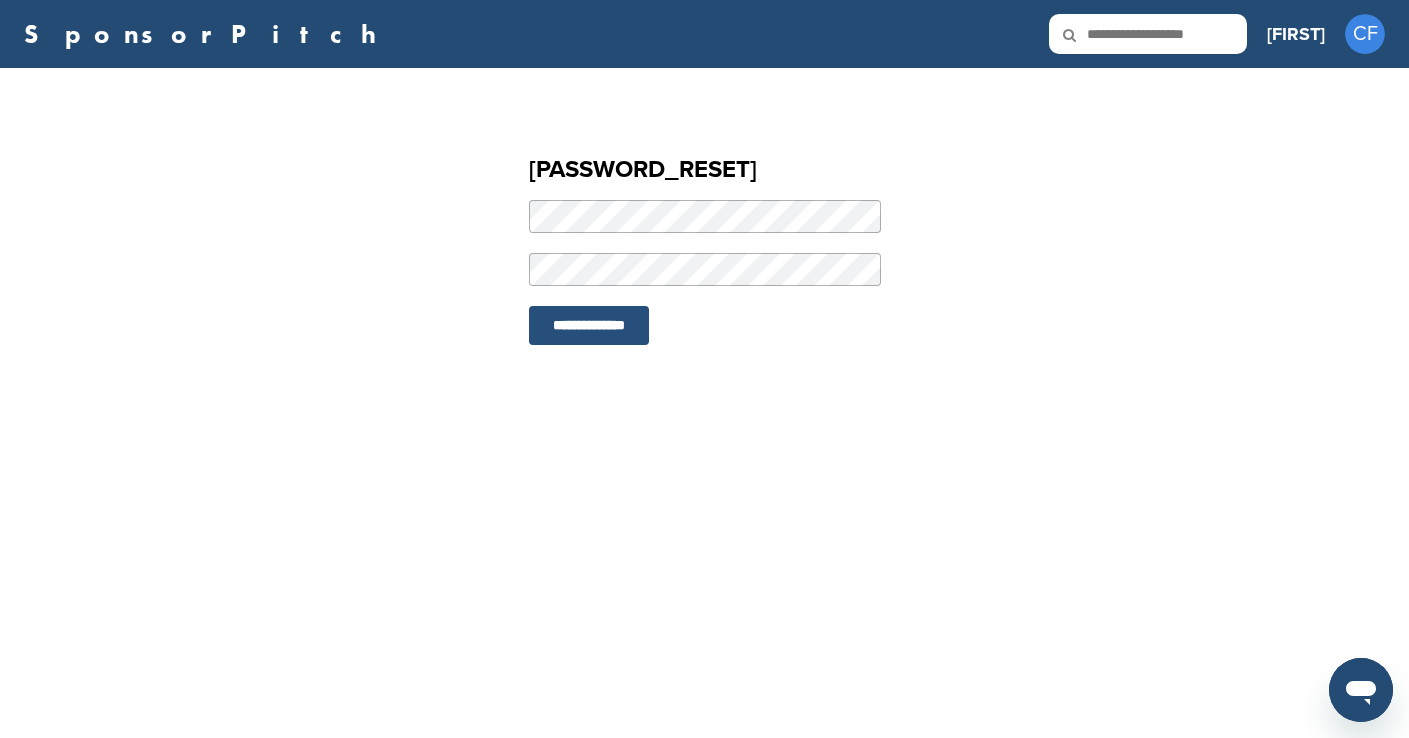 scroll, scrollTop: 0, scrollLeft: 0, axis: both 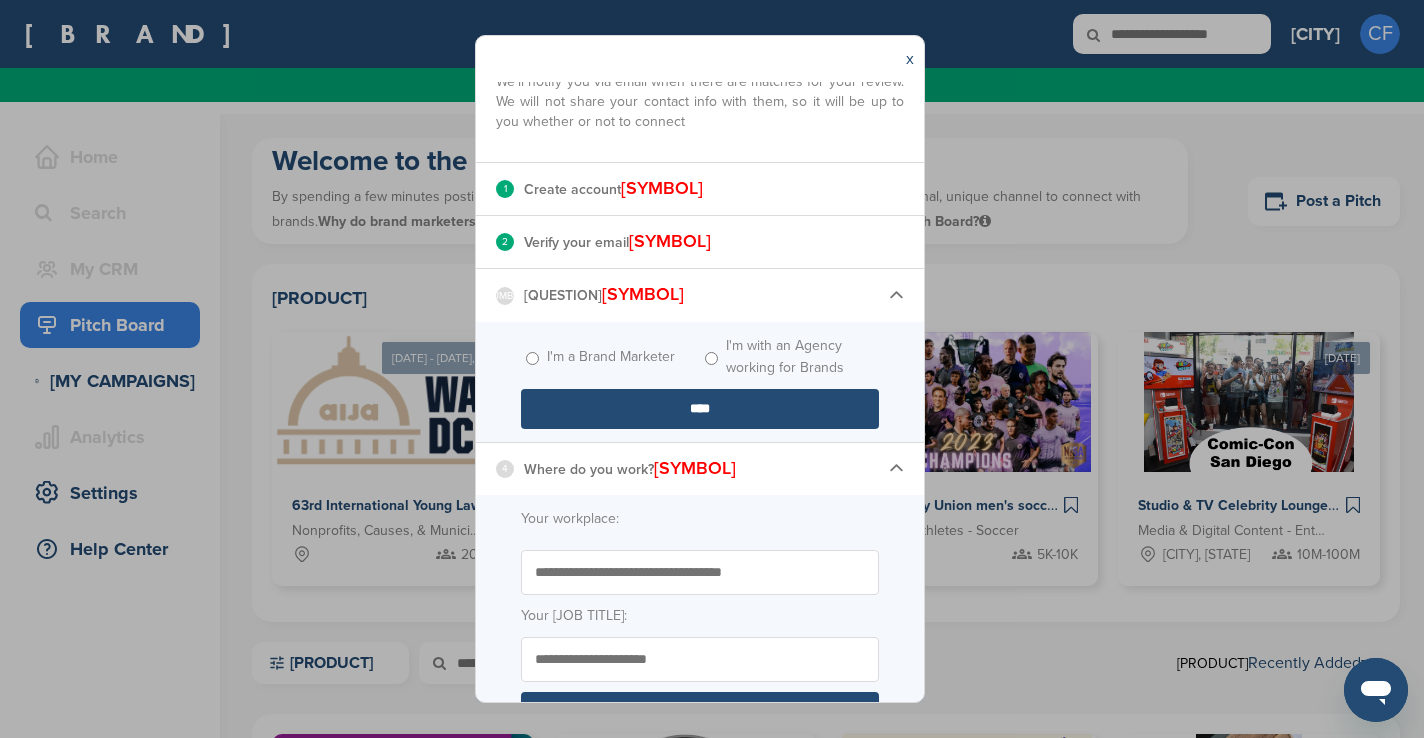 click on "[MASKED]" at bounding box center (700, 409) 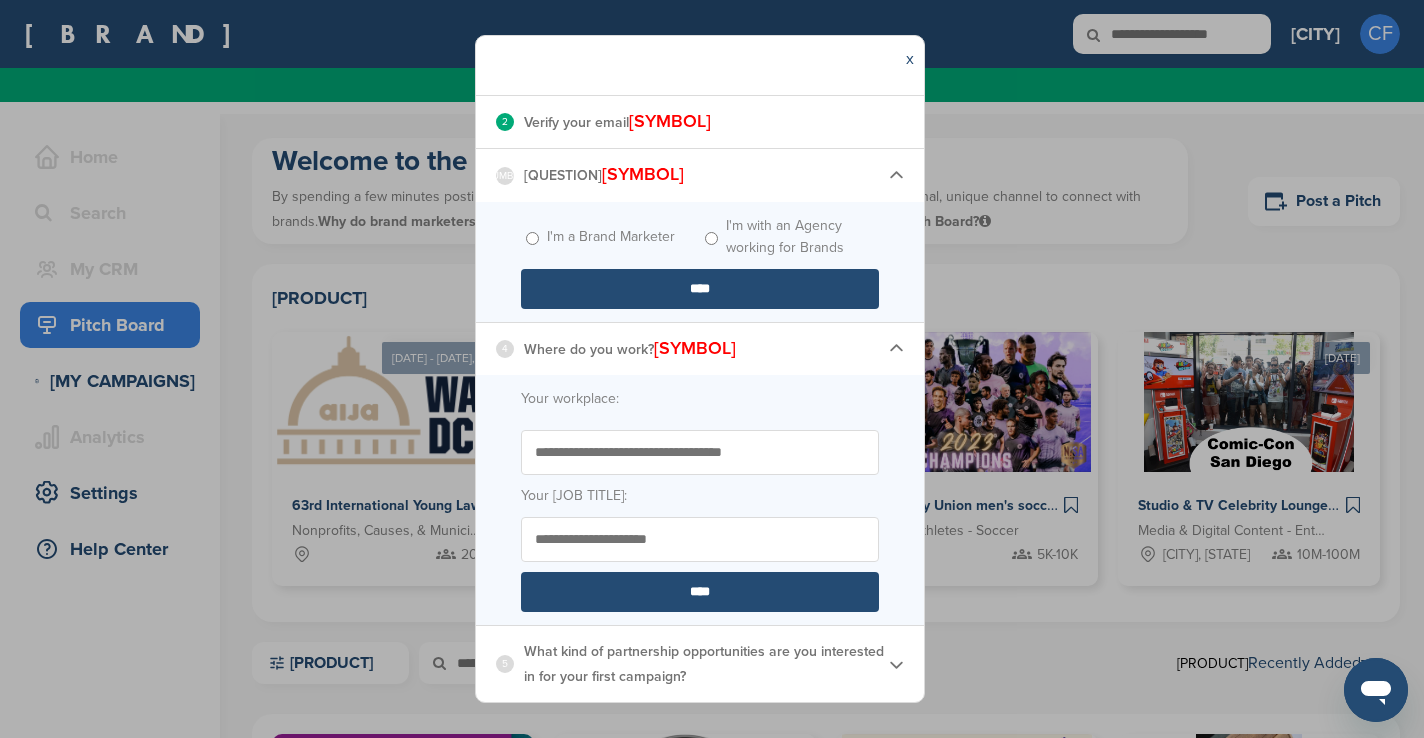 scroll, scrollTop: 277, scrollLeft: 0, axis: vertical 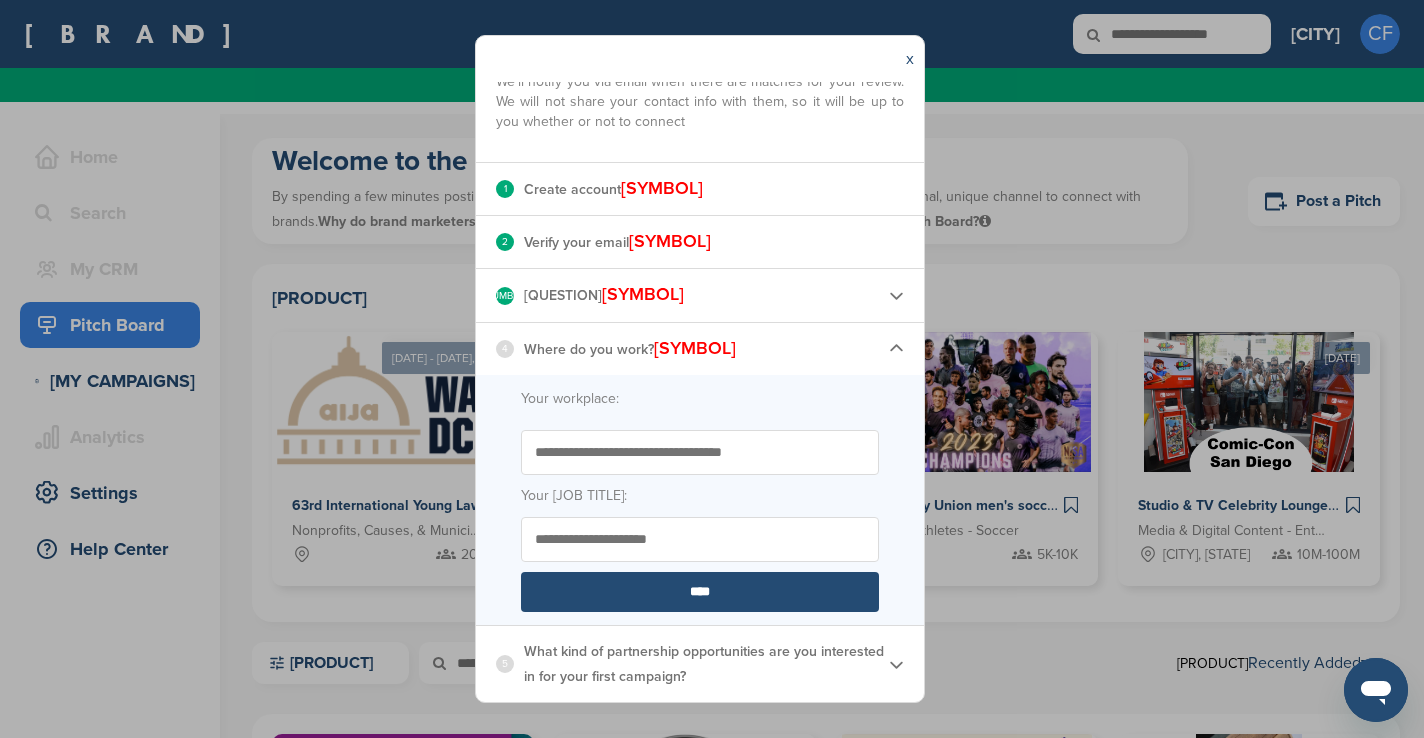 click on "3
What brings you to SponsorPitch?
*" at bounding box center [700, 189] 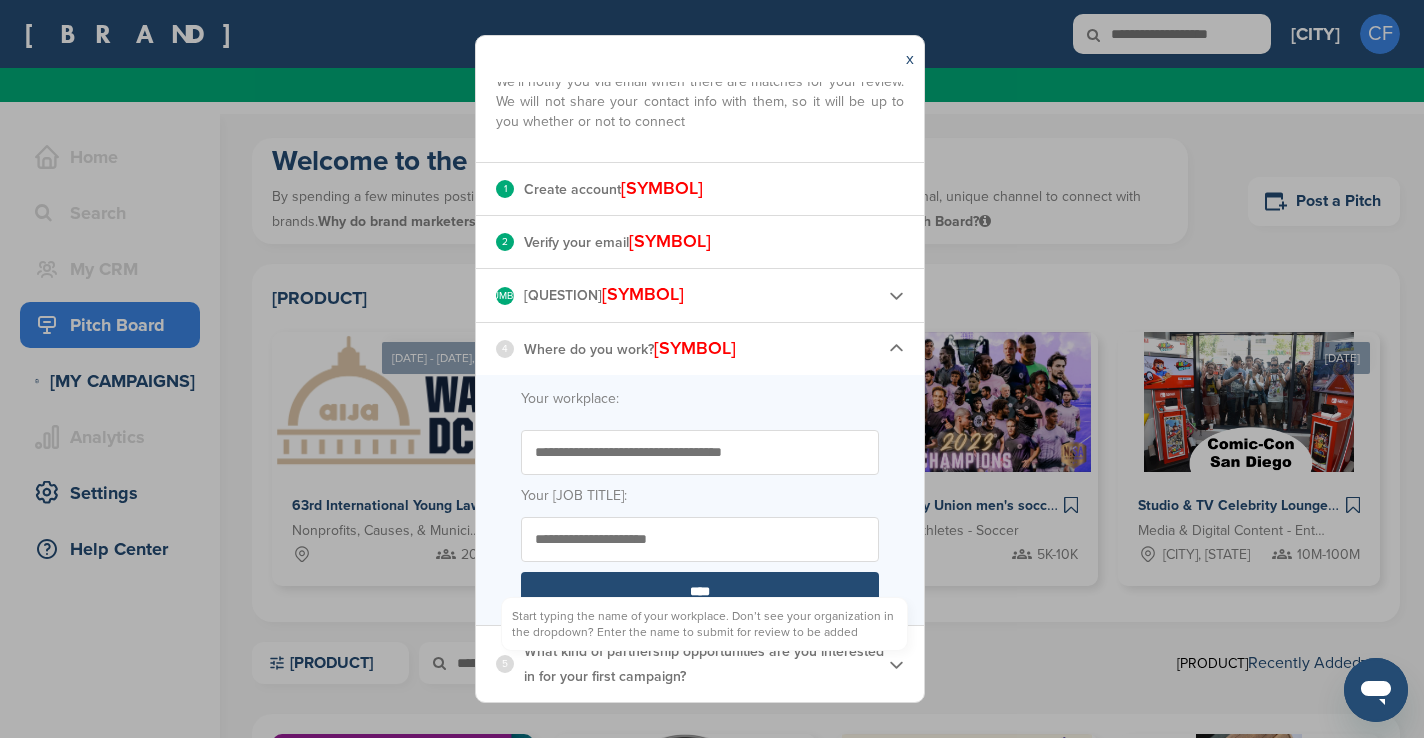 click on "Start typing the name of your workplace. Don’t see your organization in the dropdown? Enter the name to submit for review to be added" at bounding box center [700, 452] 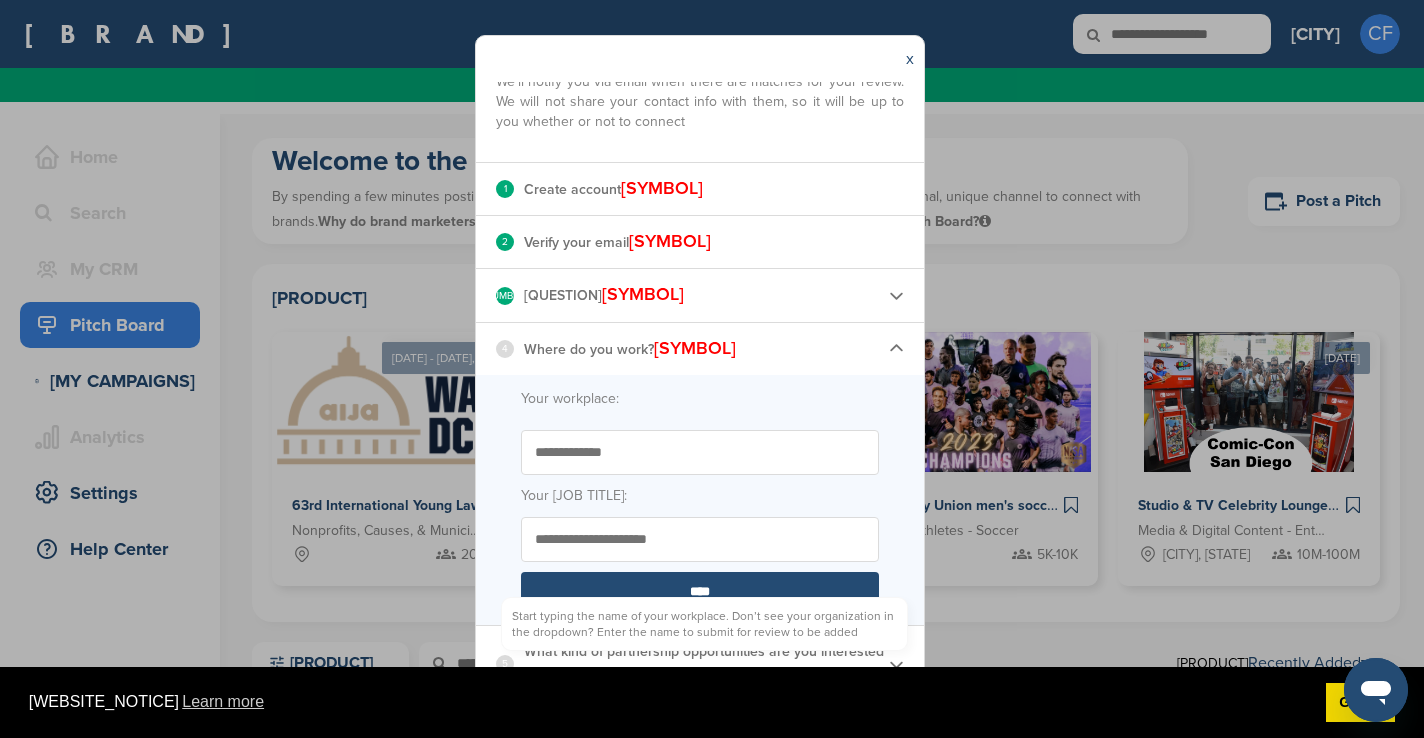 type on "********" 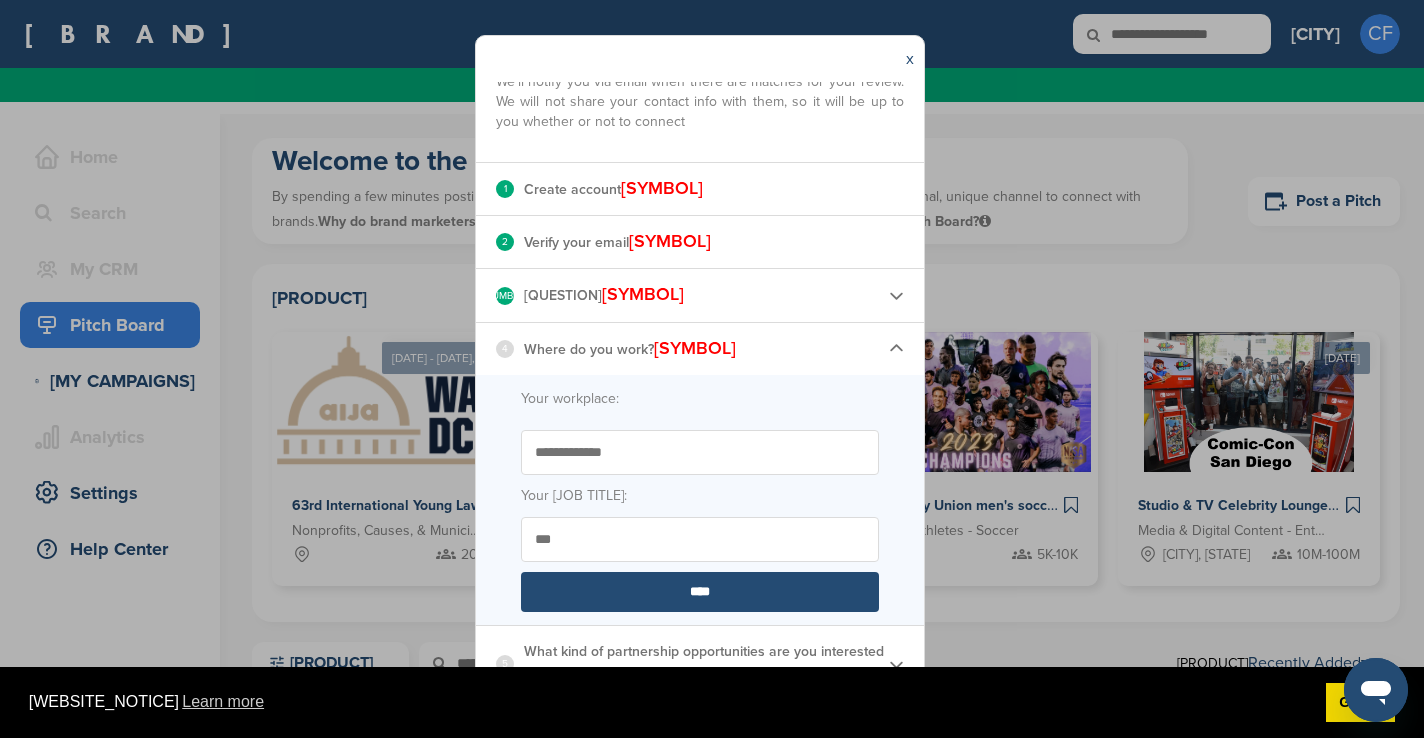 type on "[SYMBOL]" 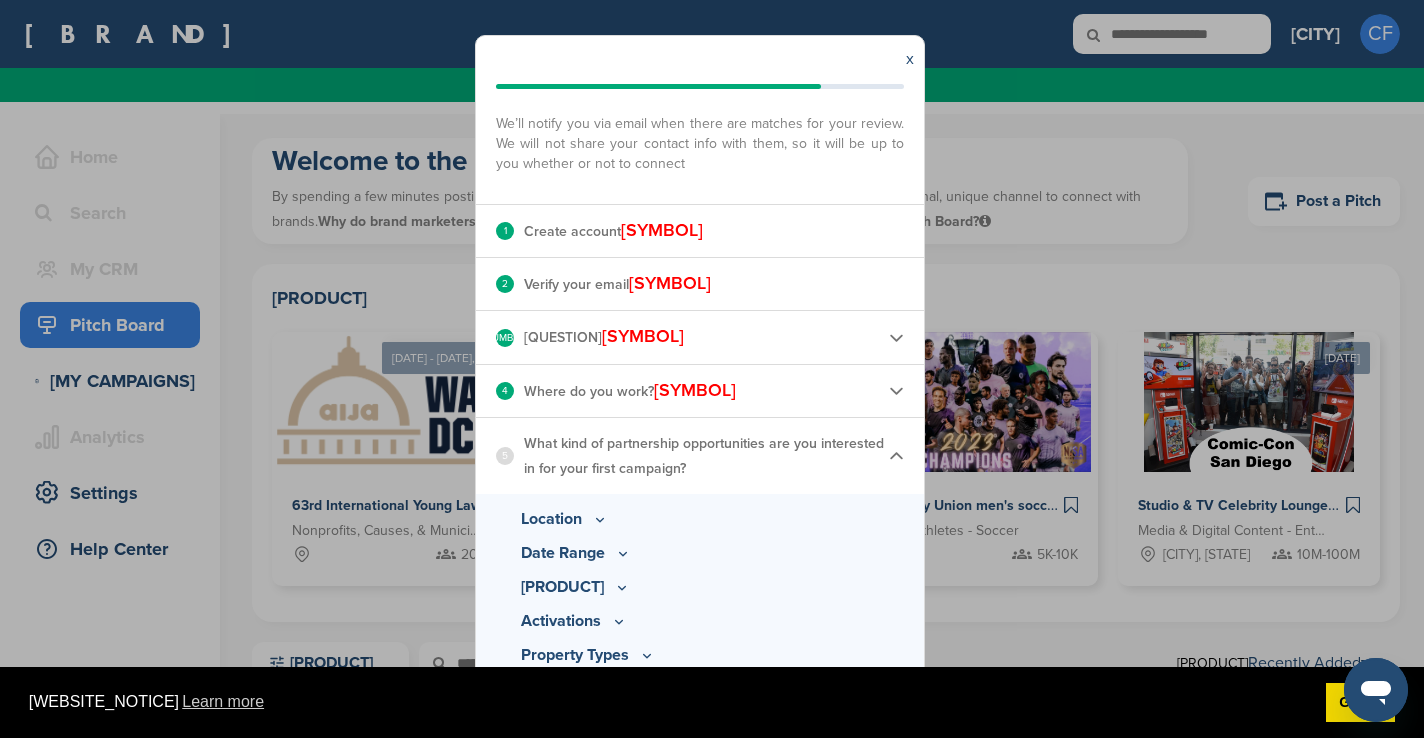 scroll, scrollTop: 143, scrollLeft: 0, axis: vertical 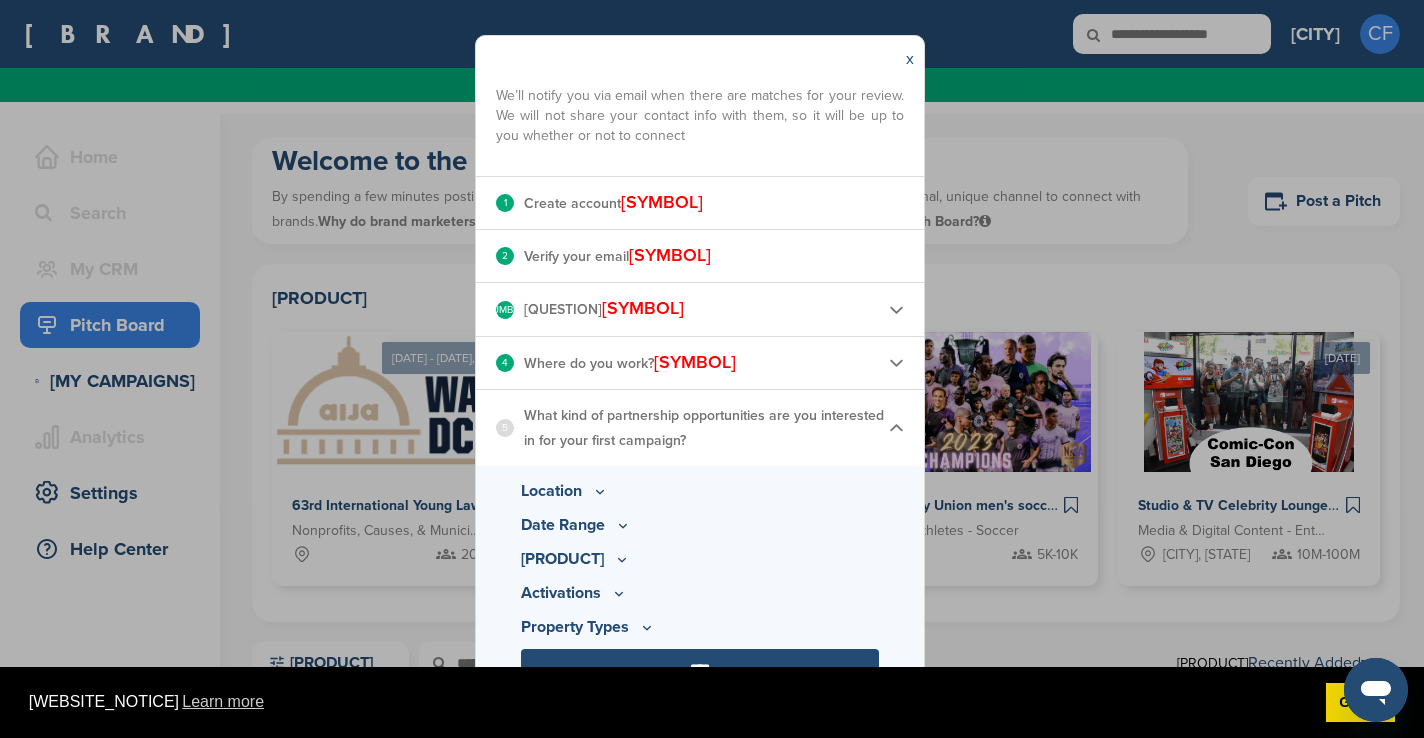 click on "Location" at bounding box center [700, 491] 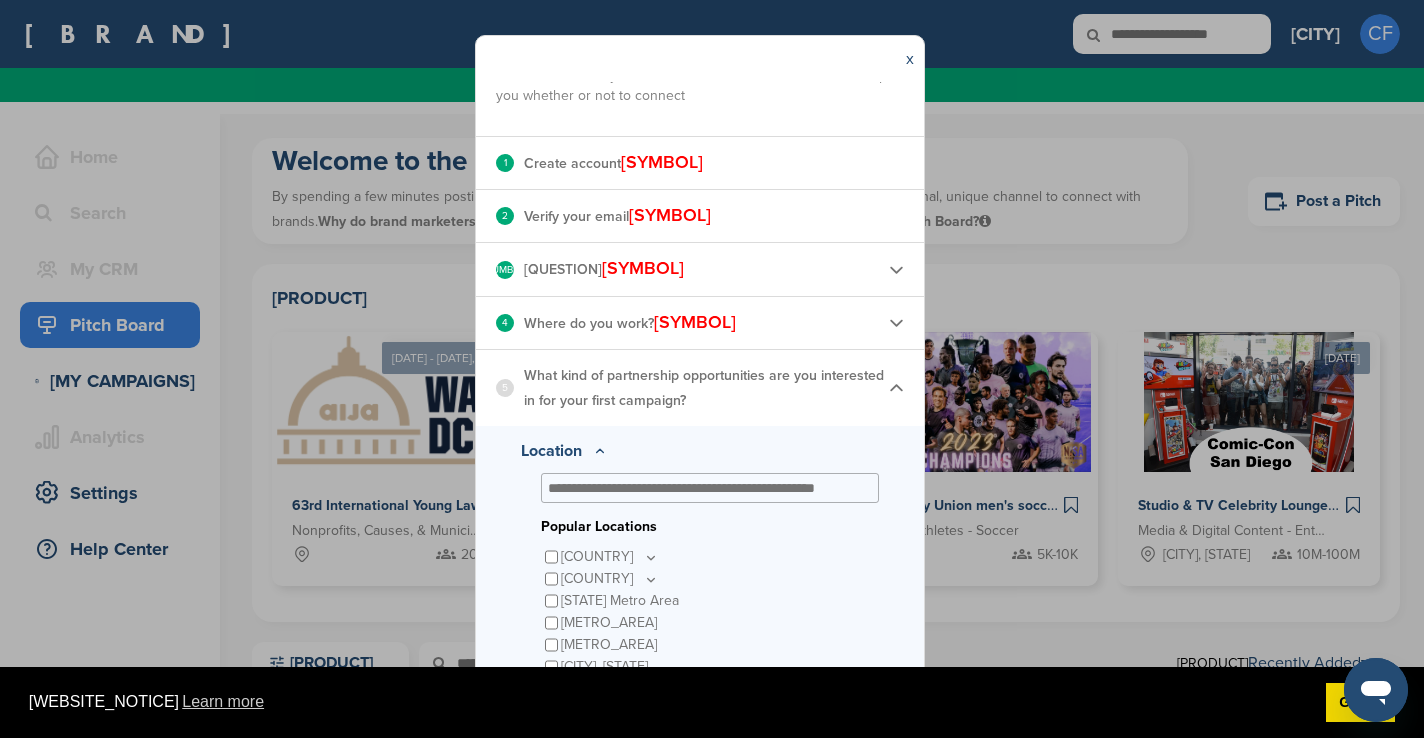 click at bounding box center (705, 488) 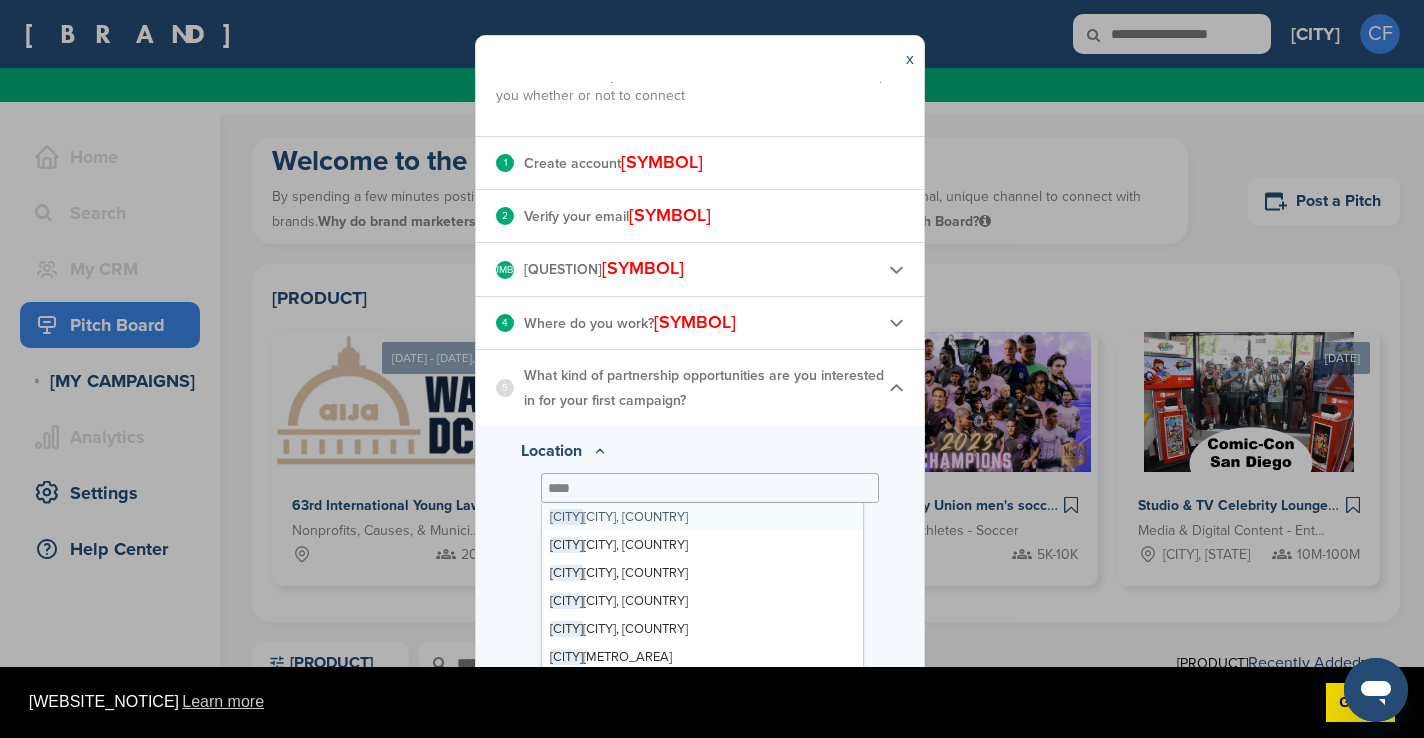 type on "*****" 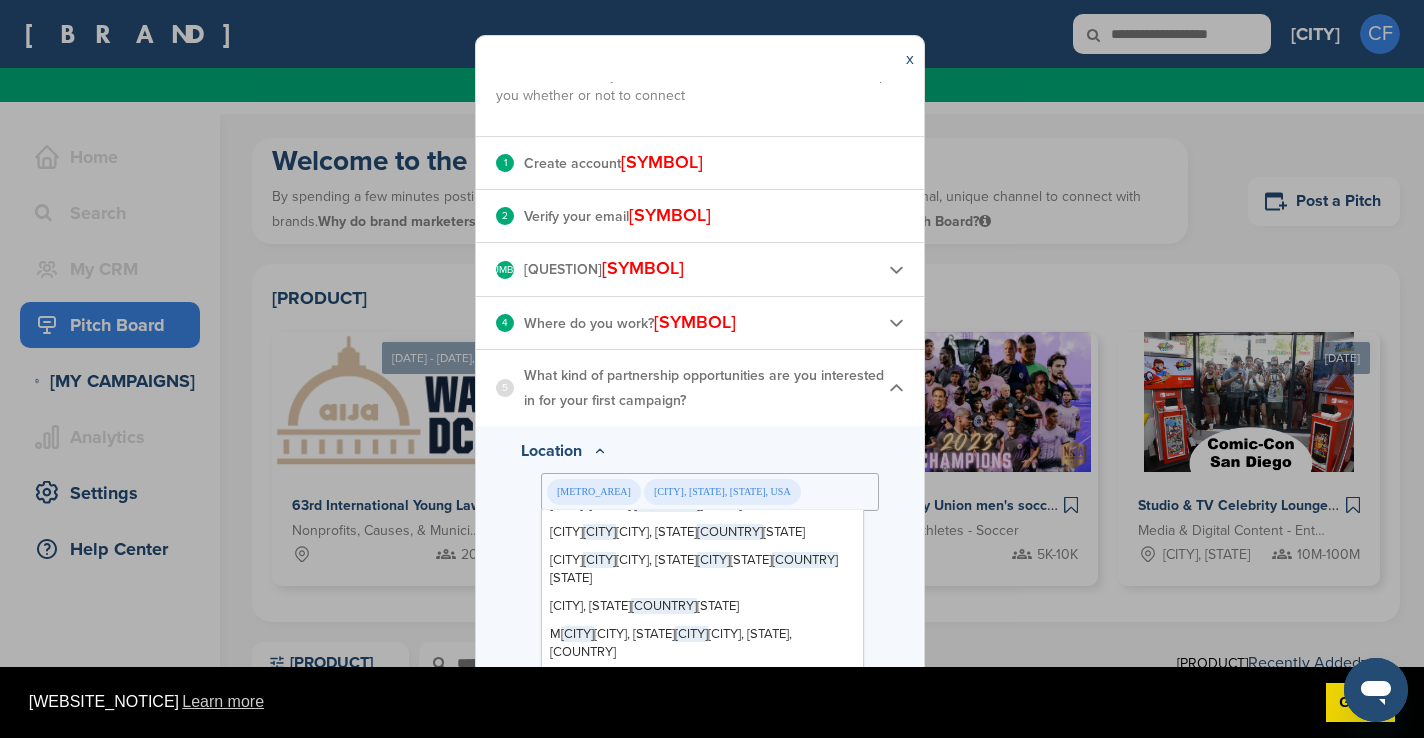 scroll, scrollTop: 16352, scrollLeft: 0, axis: vertical 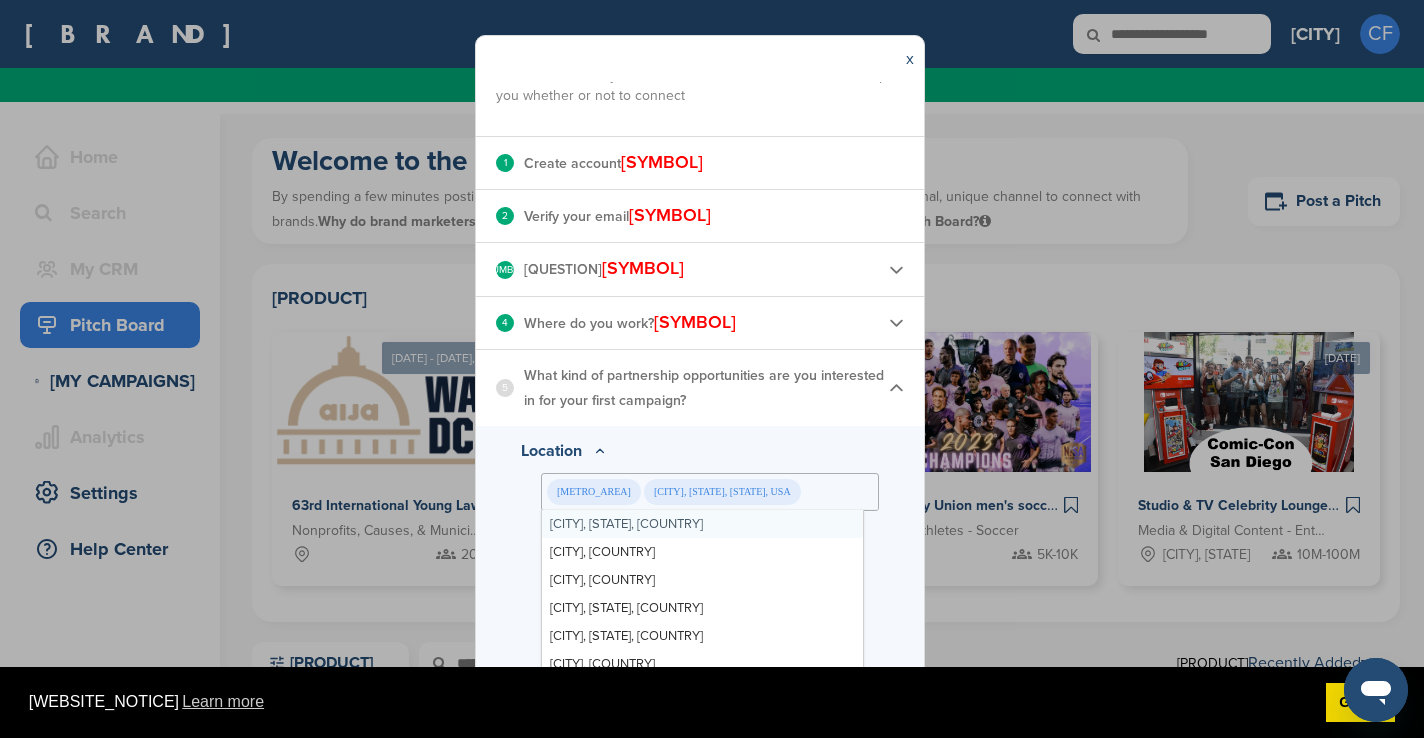 click on "[NUMBER]" at bounding box center (700, 163) 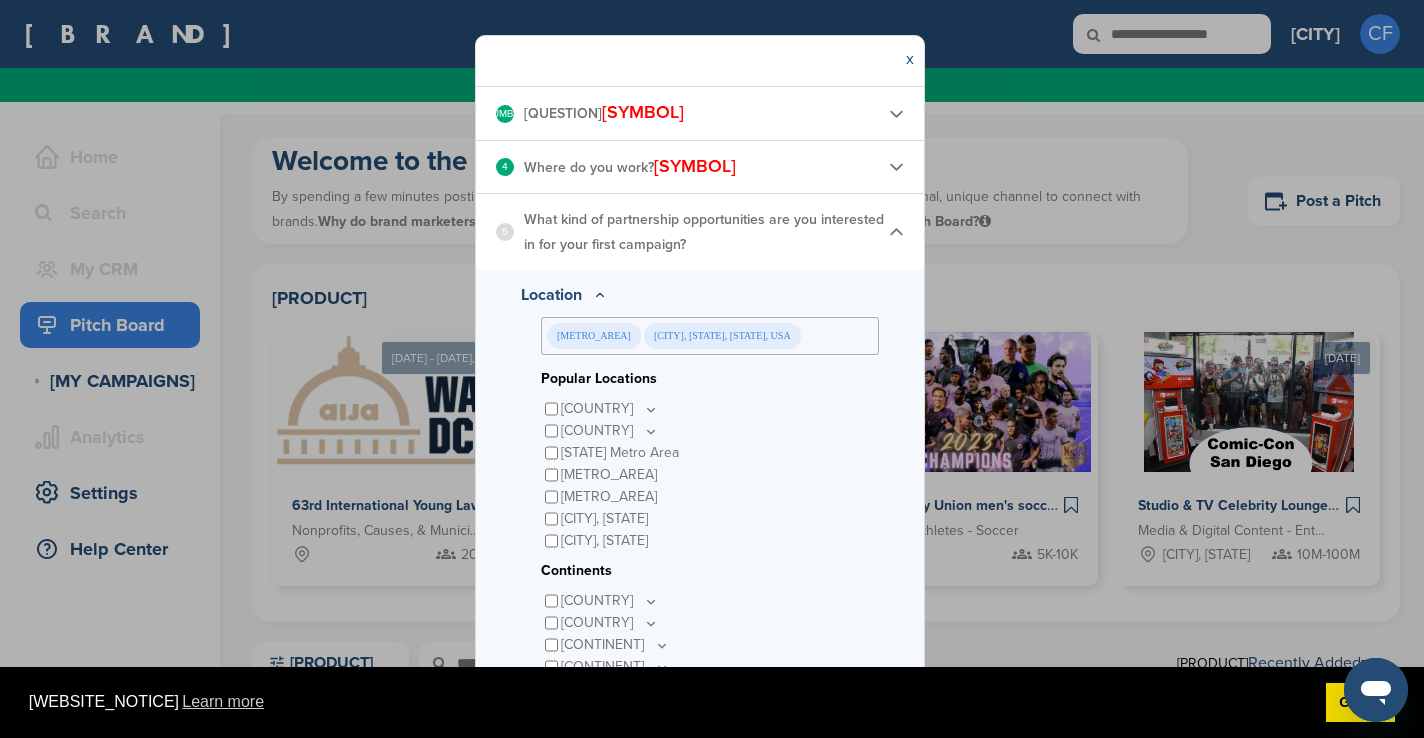scroll, scrollTop: 375, scrollLeft: 0, axis: vertical 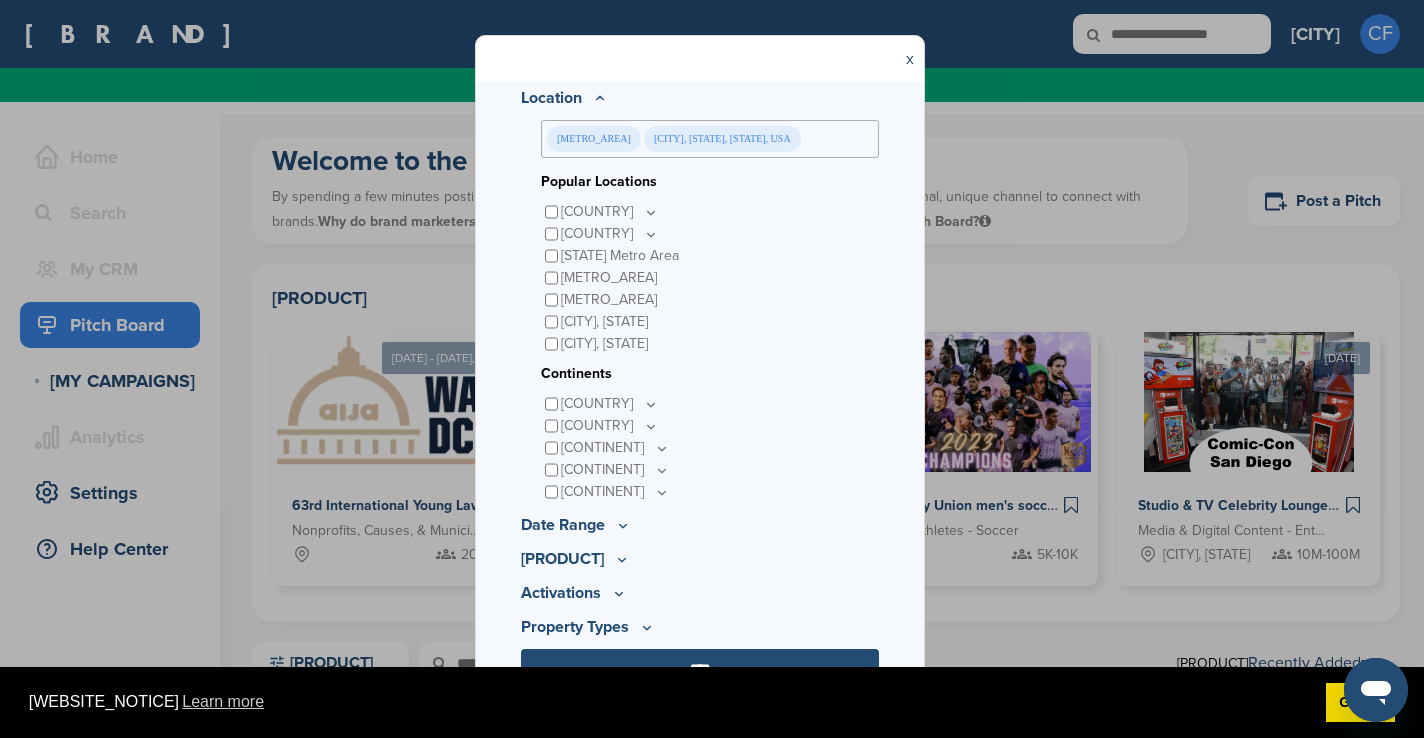 click on "Date Range" at bounding box center (700, 98) 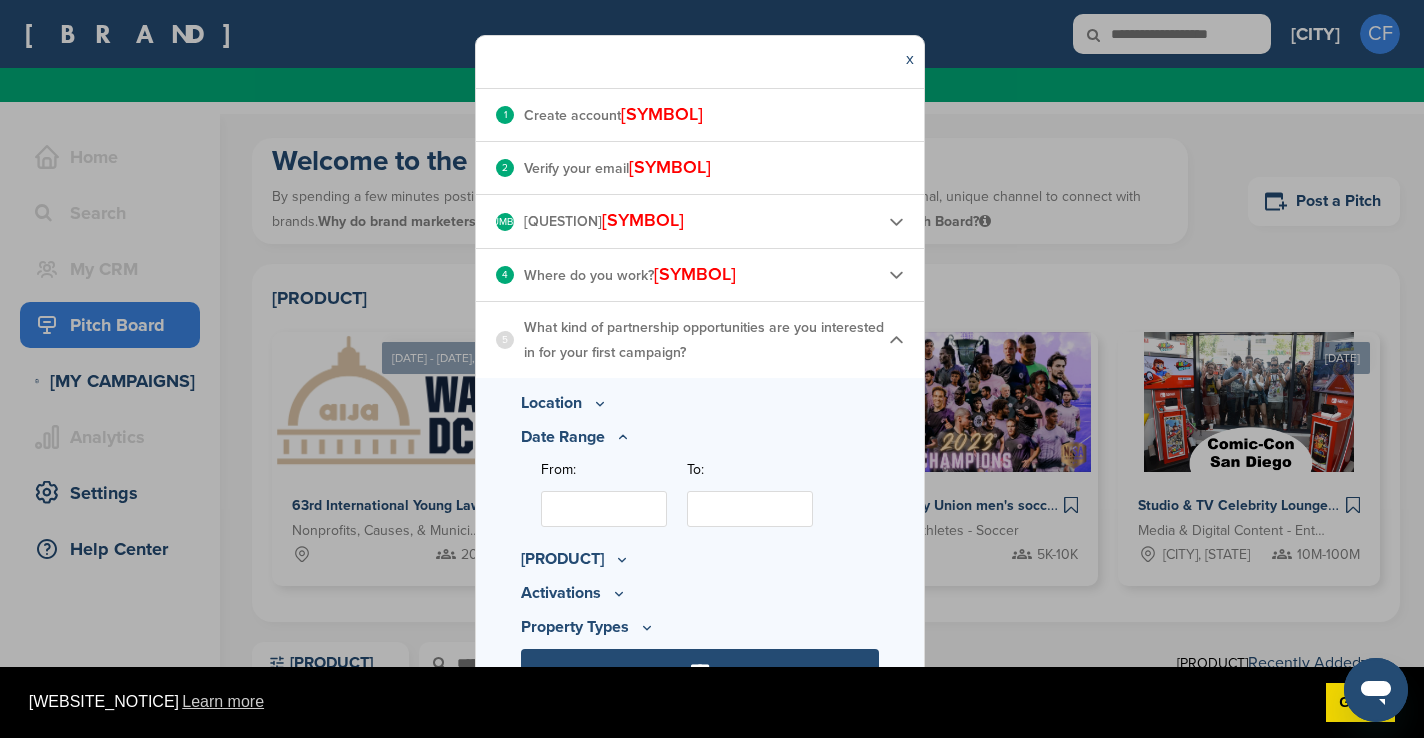 click on "From:" at bounding box center [604, 509] 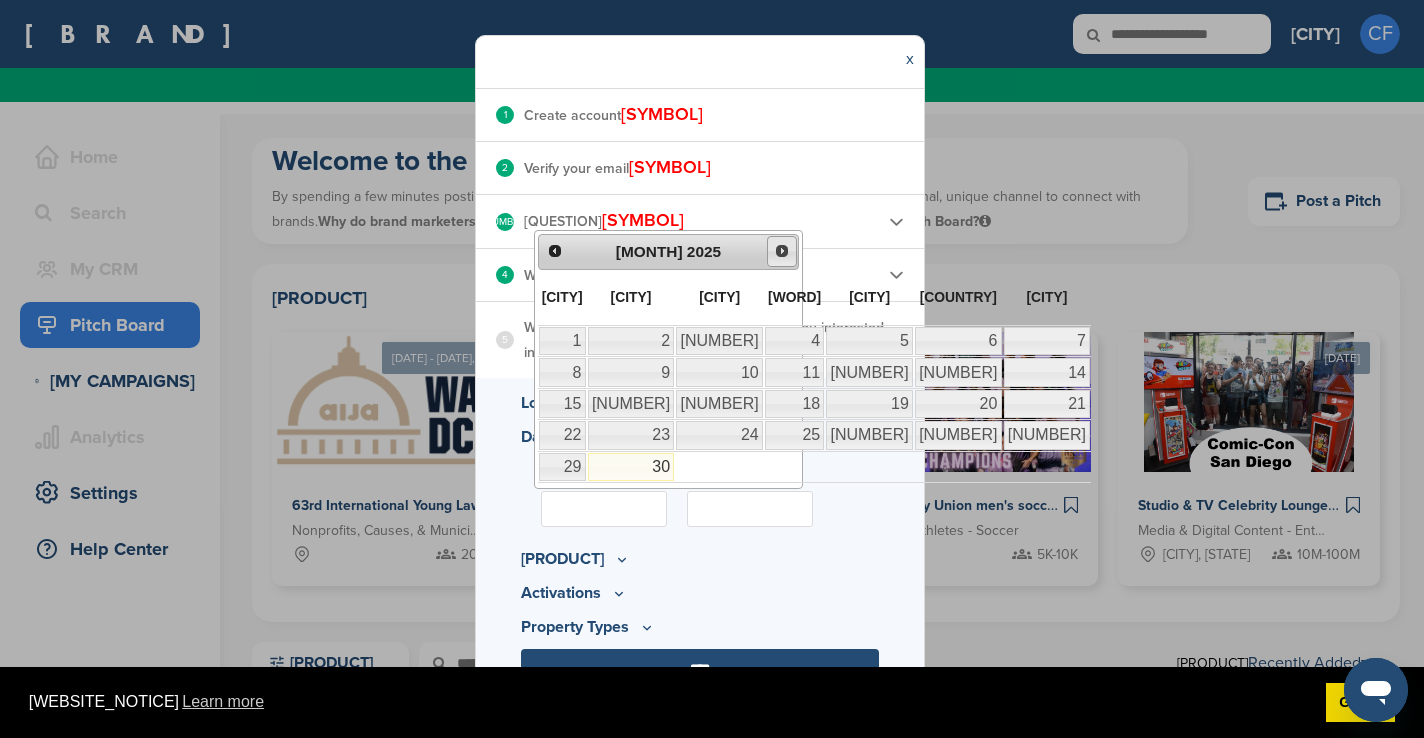 click on "Next" at bounding box center (782, 251) 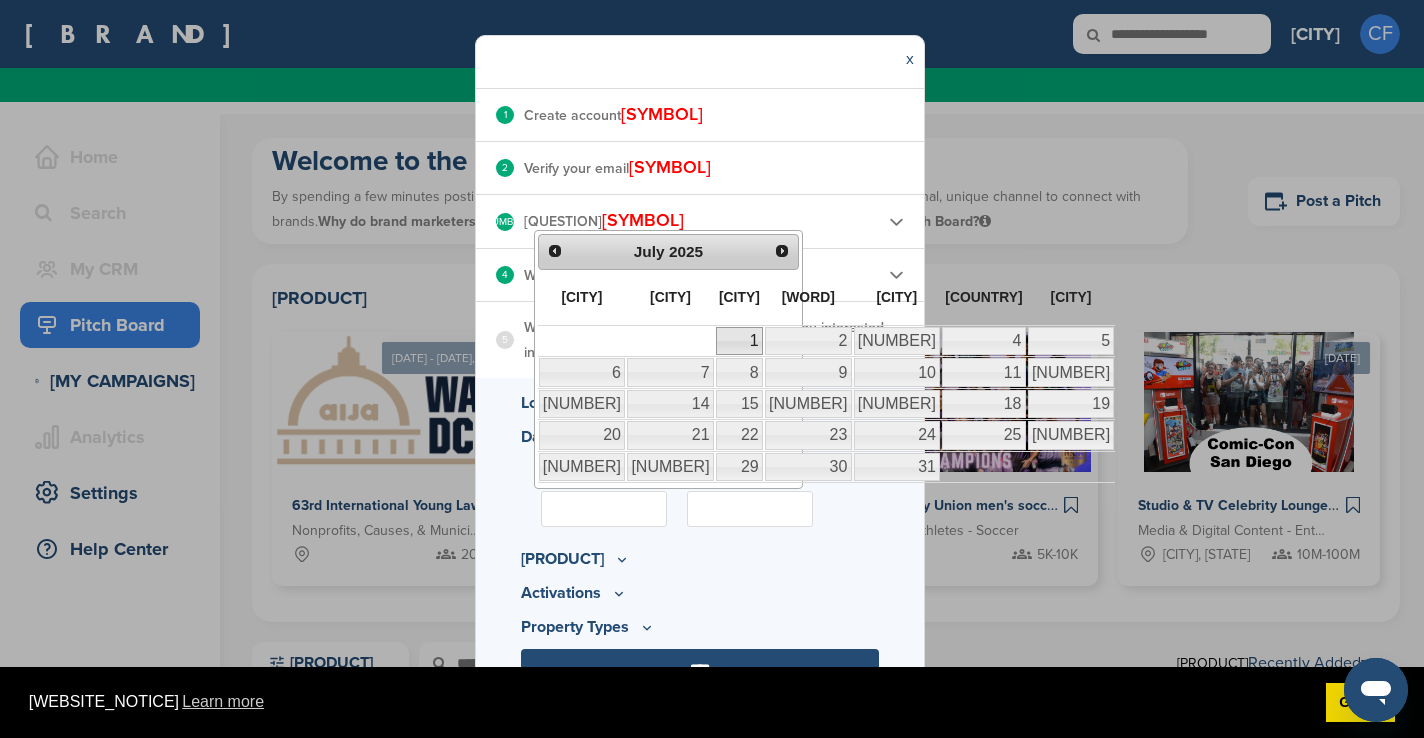 click on "1" at bounding box center (739, 341) 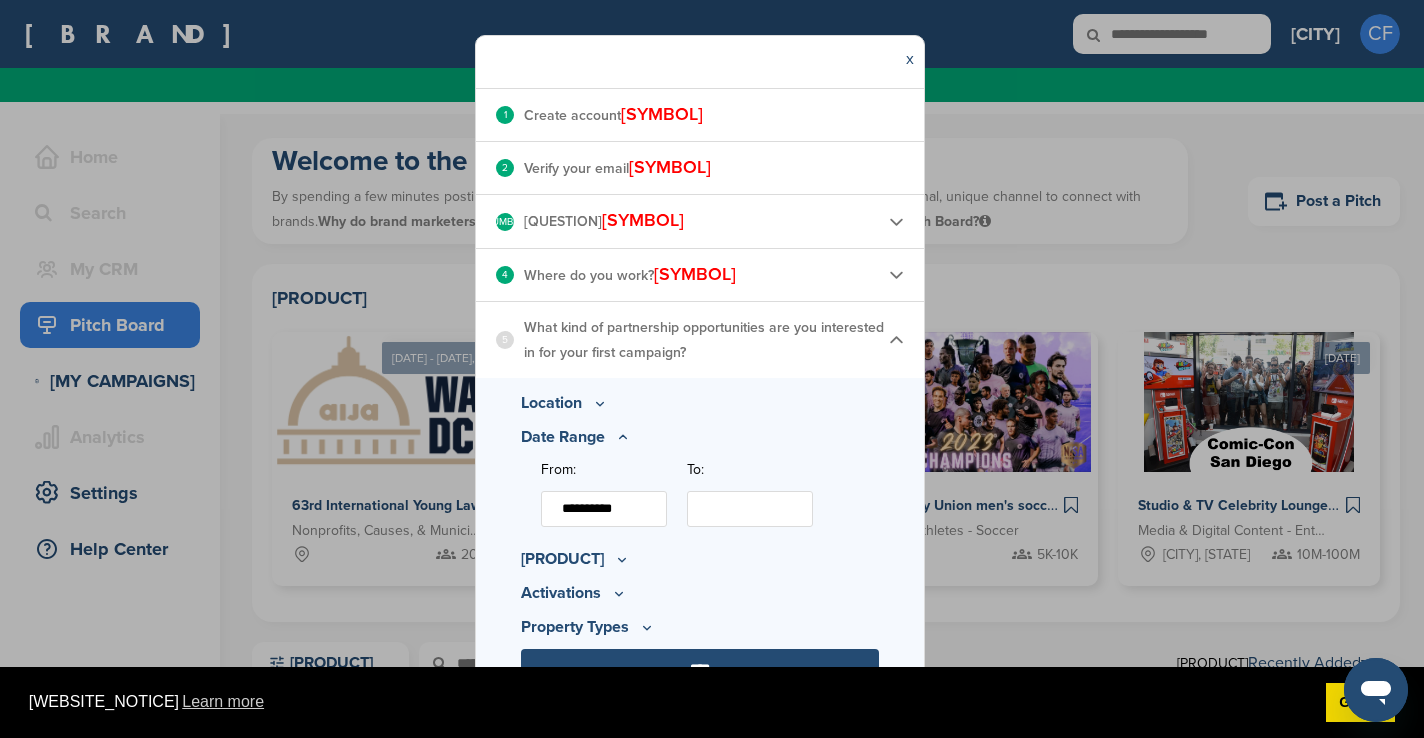 click on "To:" at bounding box center [750, 509] 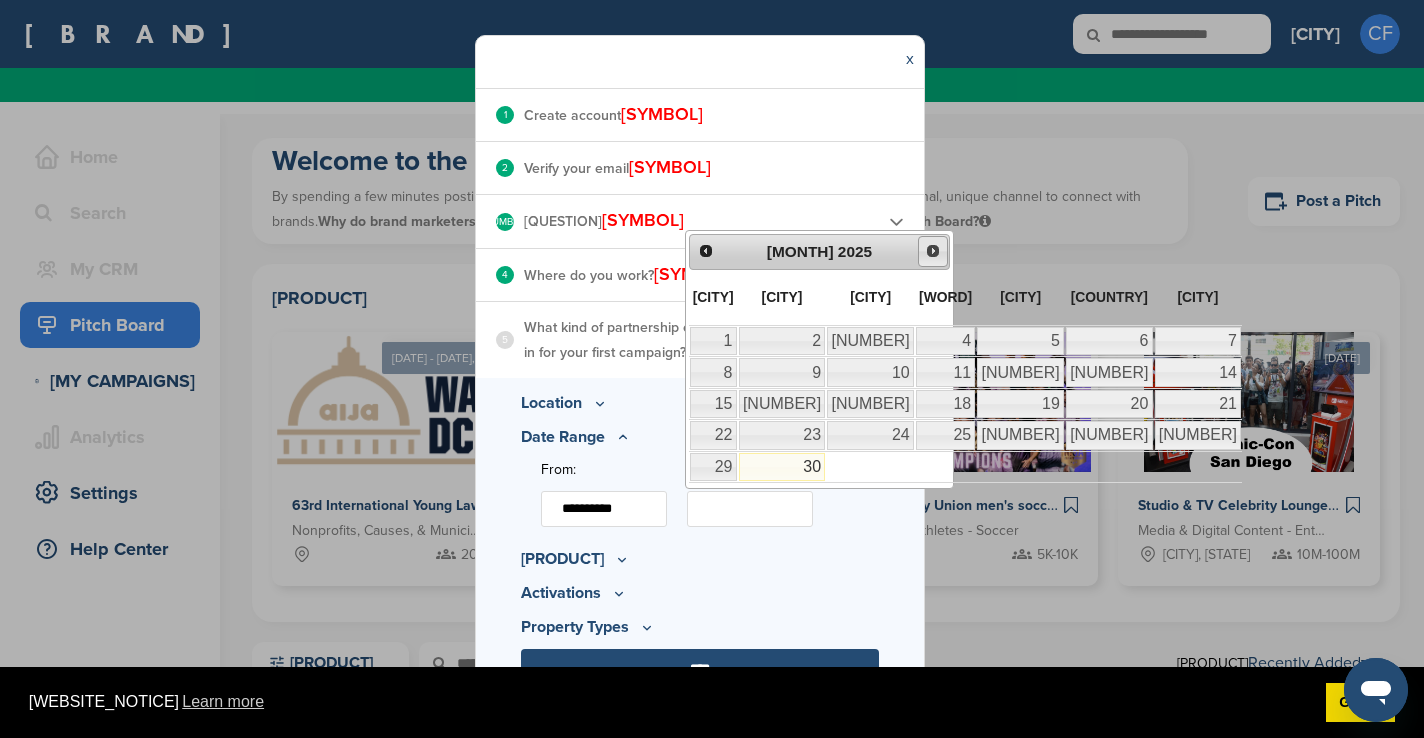 click on "Next" at bounding box center [933, 251] 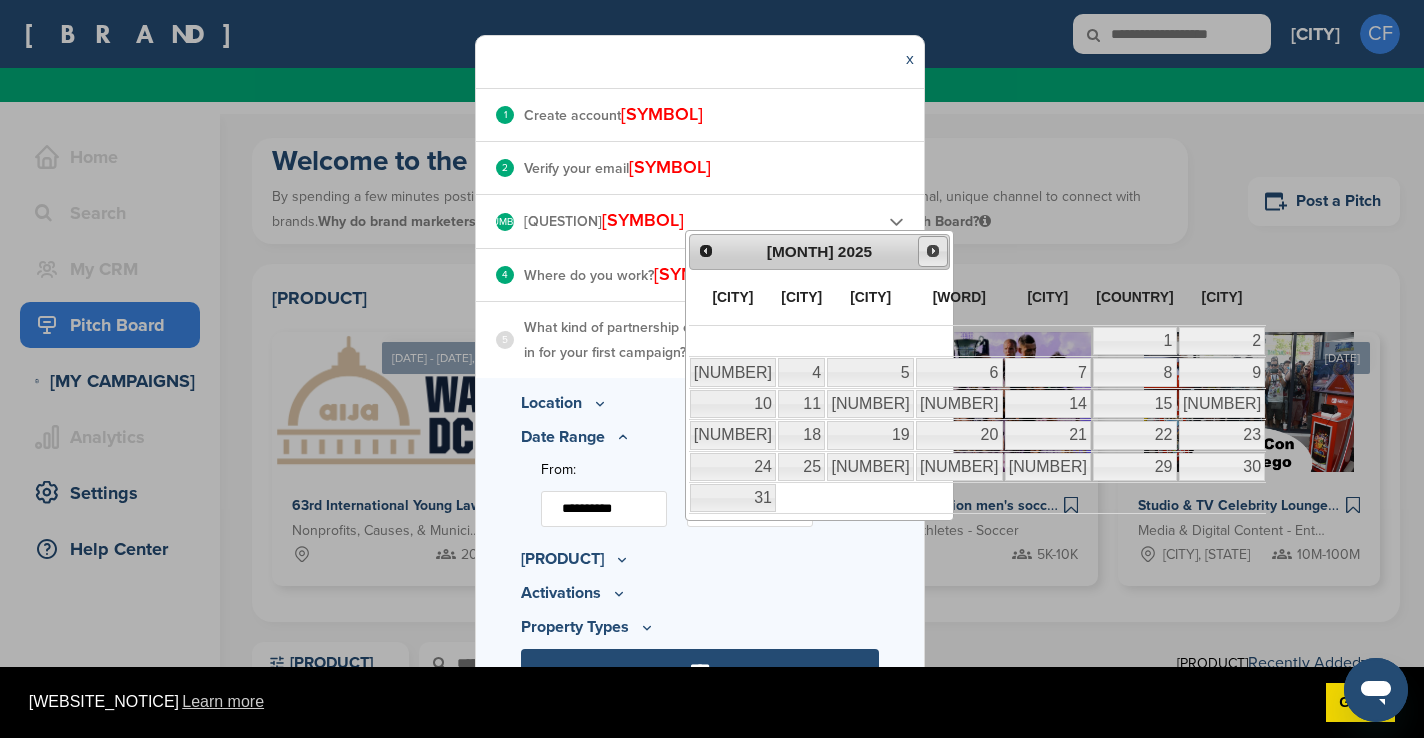 click on "Next" at bounding box center (933, 251) 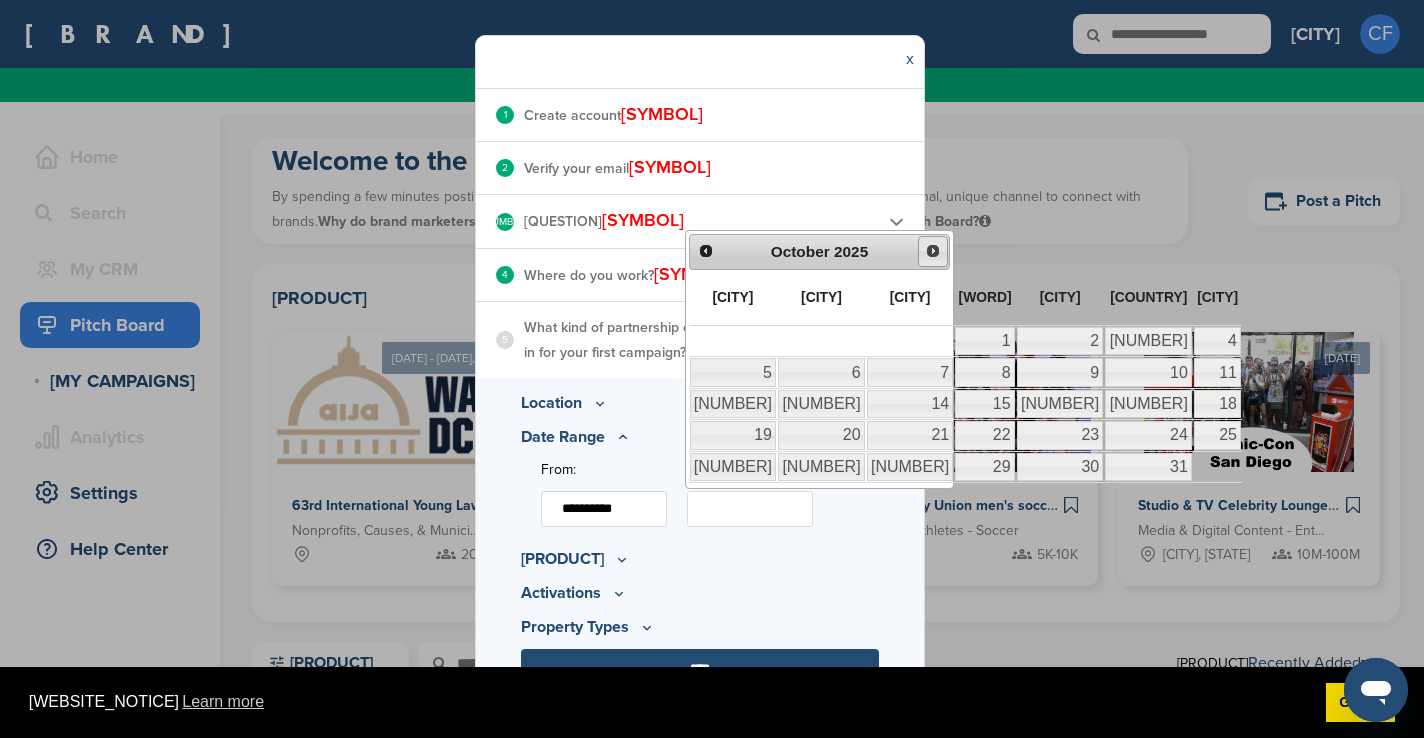 click on "Next" at bounding box center (933, 251) 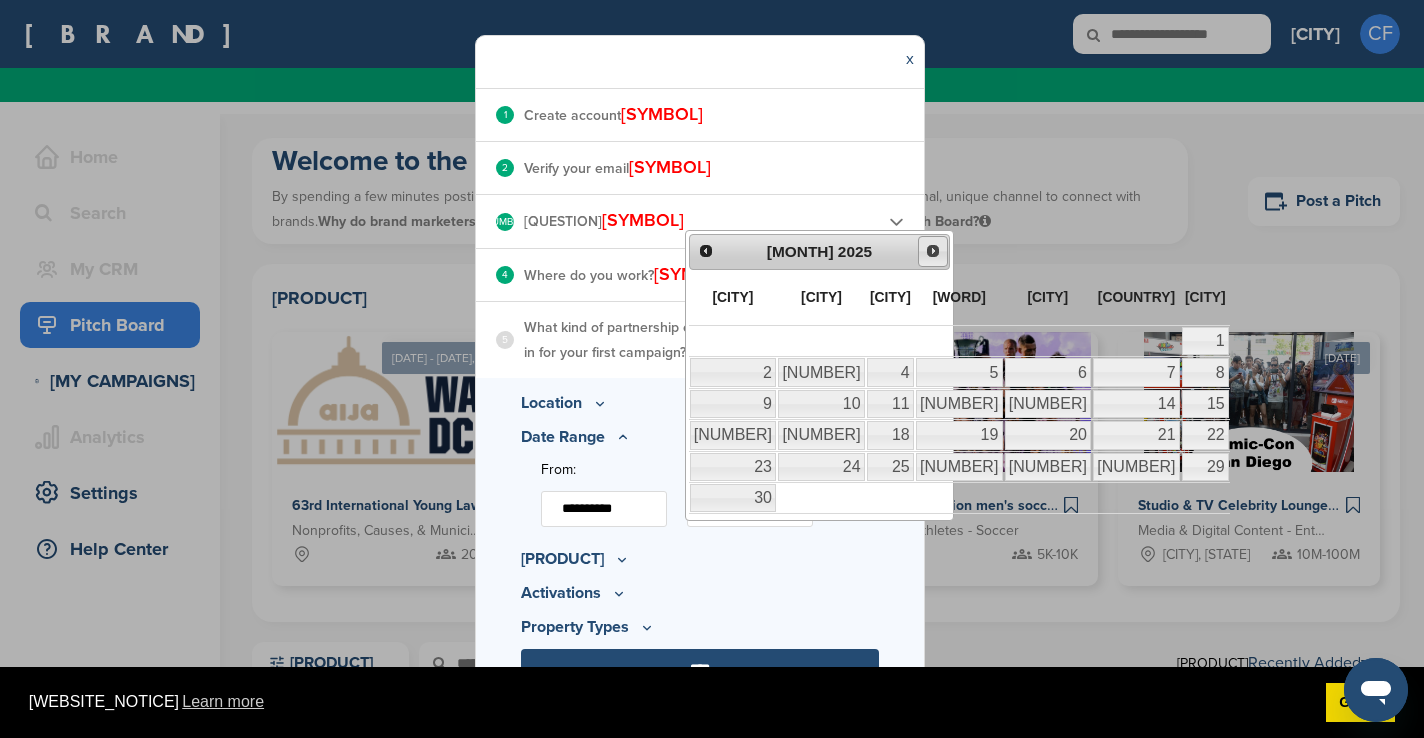 click on "Next" at bounding box center [933, 251] 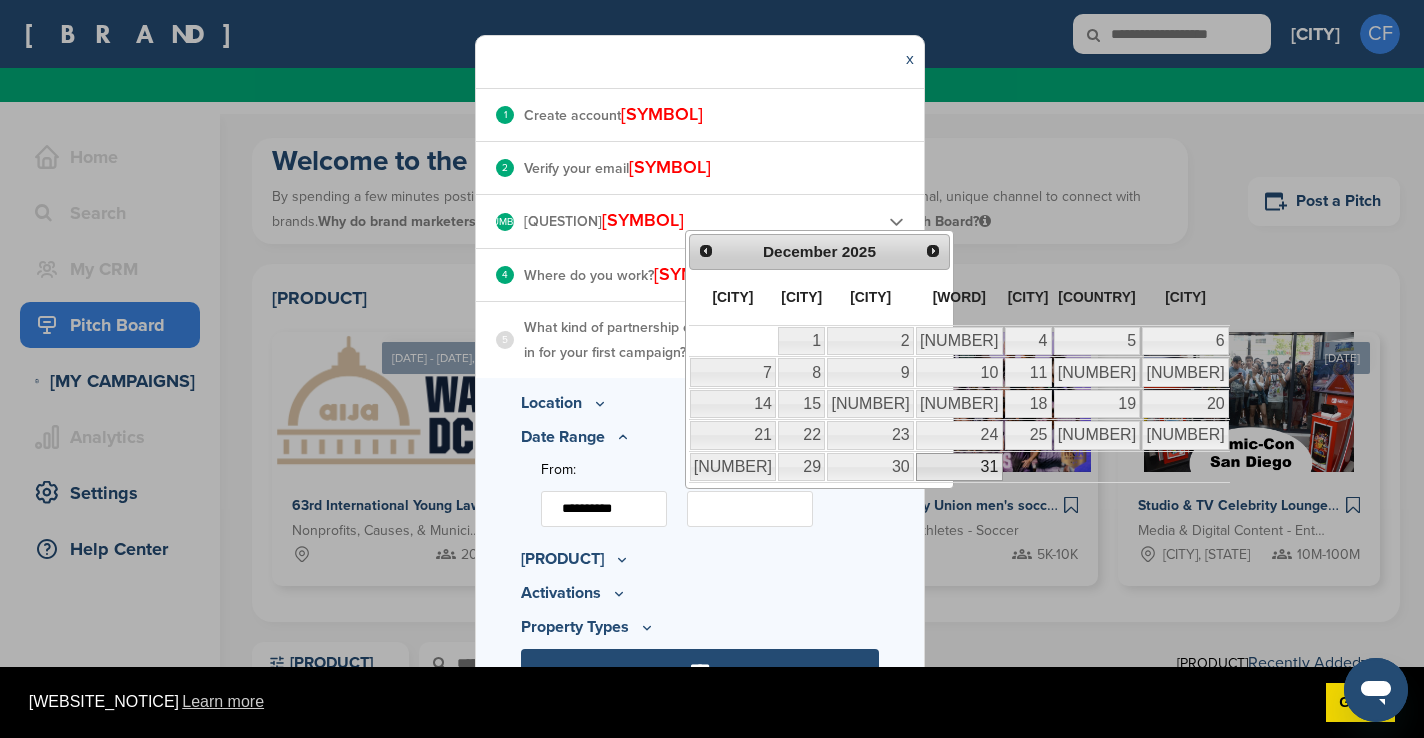 click on "31" at bounding box center [959, 467] 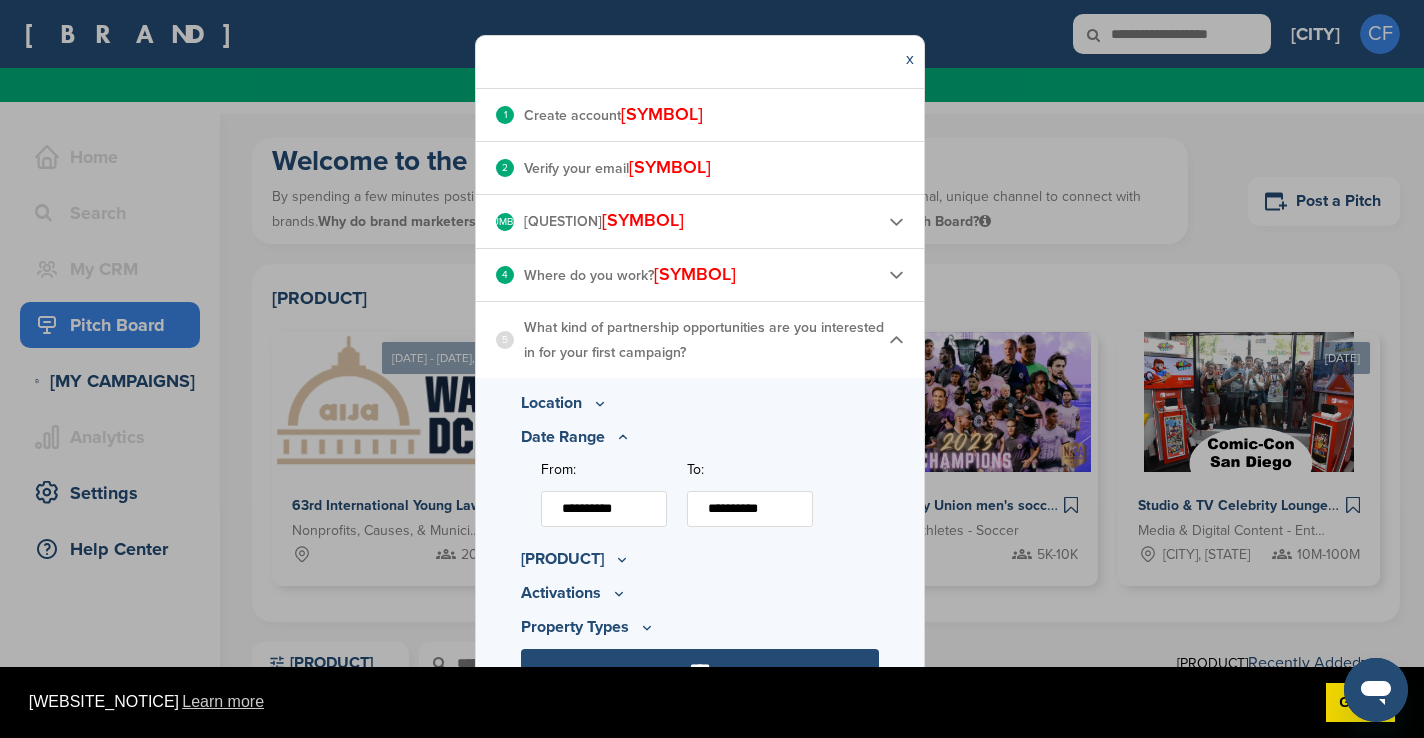 click on "Activations" at bounding box center (700, 559) 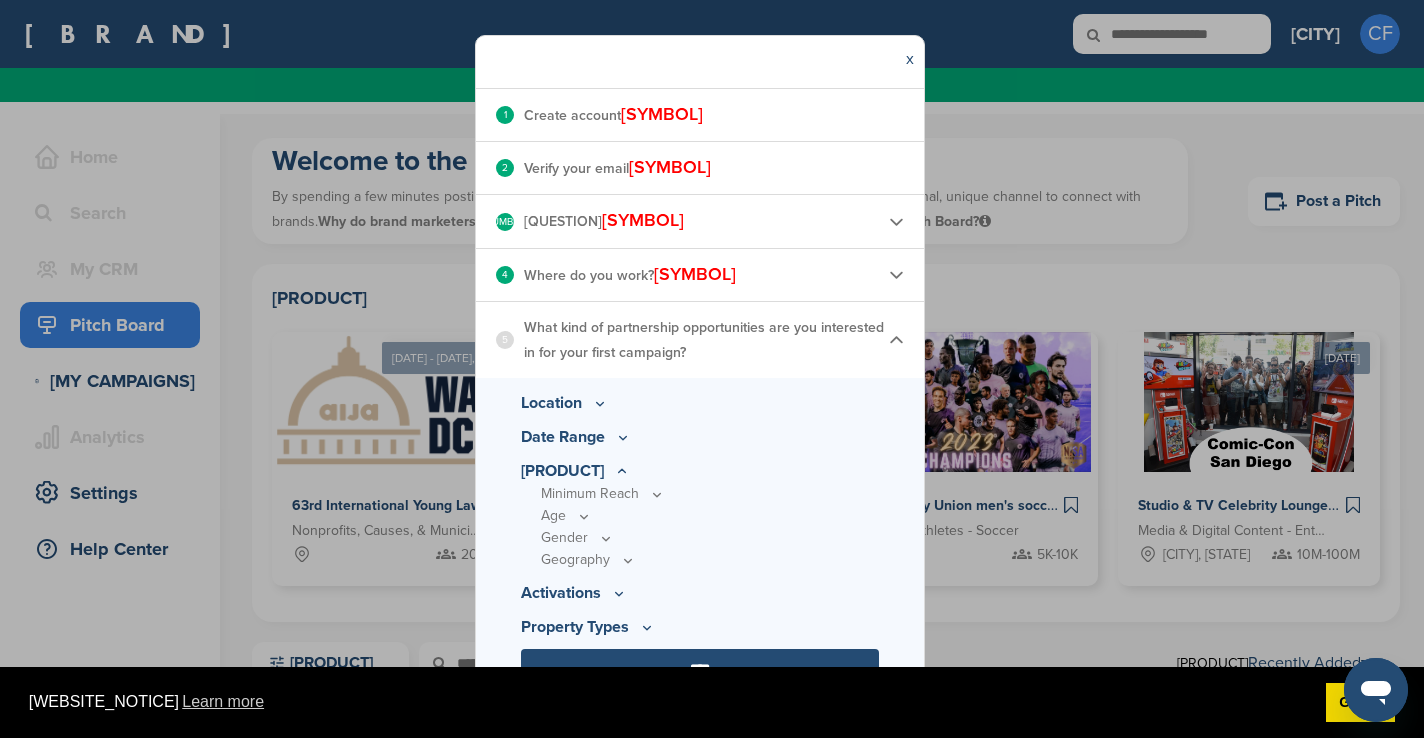 scroll, scrollTop: 231, scrollLeft: 0, axis: vertical 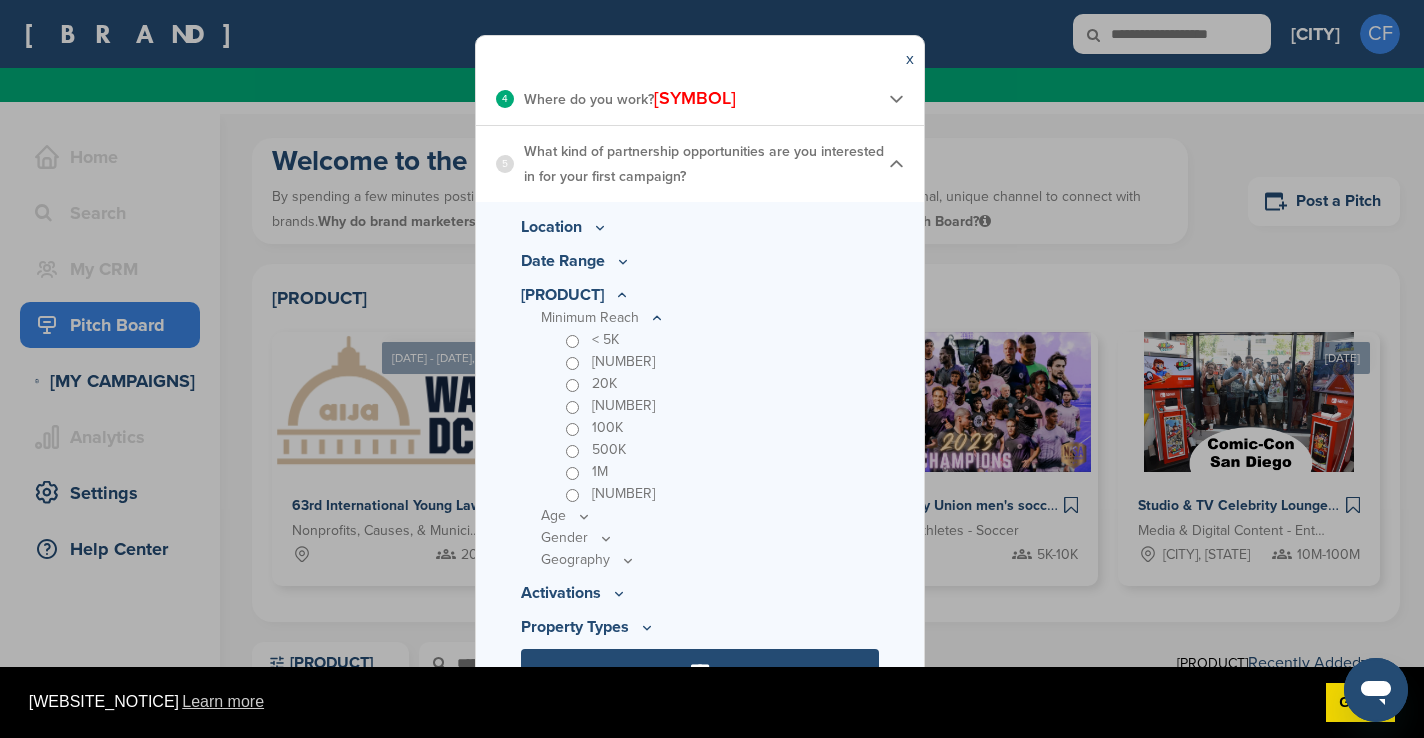 click at bounding box center (0, 0) 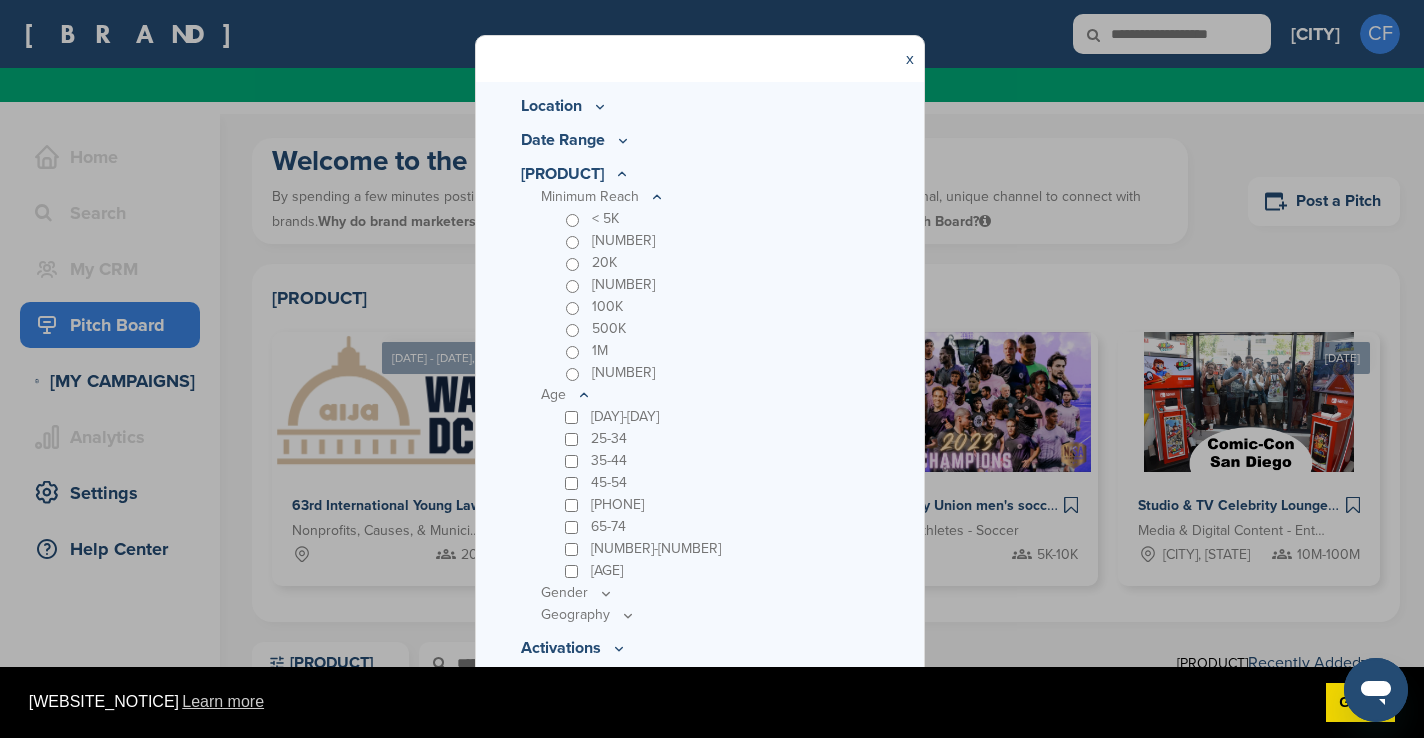 scroll, scrollTop: 512, scrollLeft: 0, axis: vertical 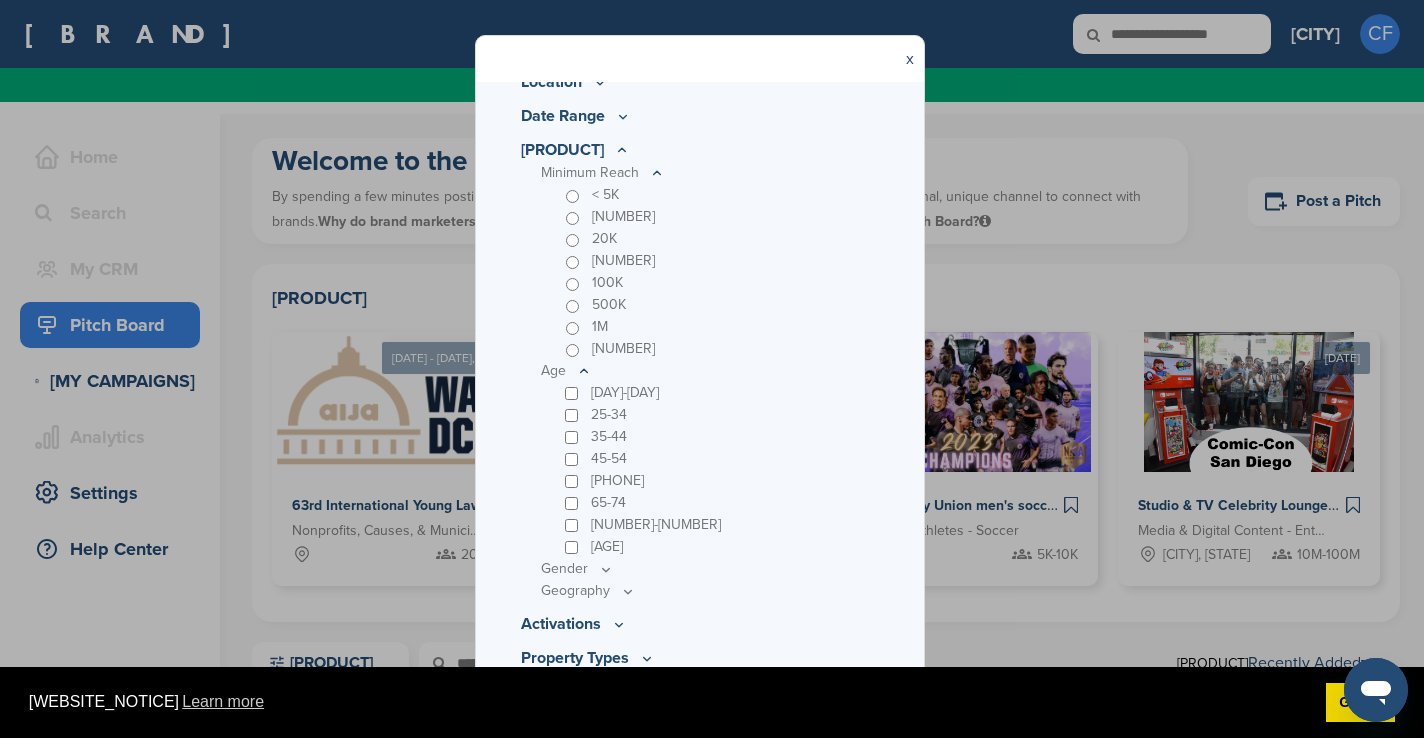 click on "[PHONE]" at bounding box center [720, 283] 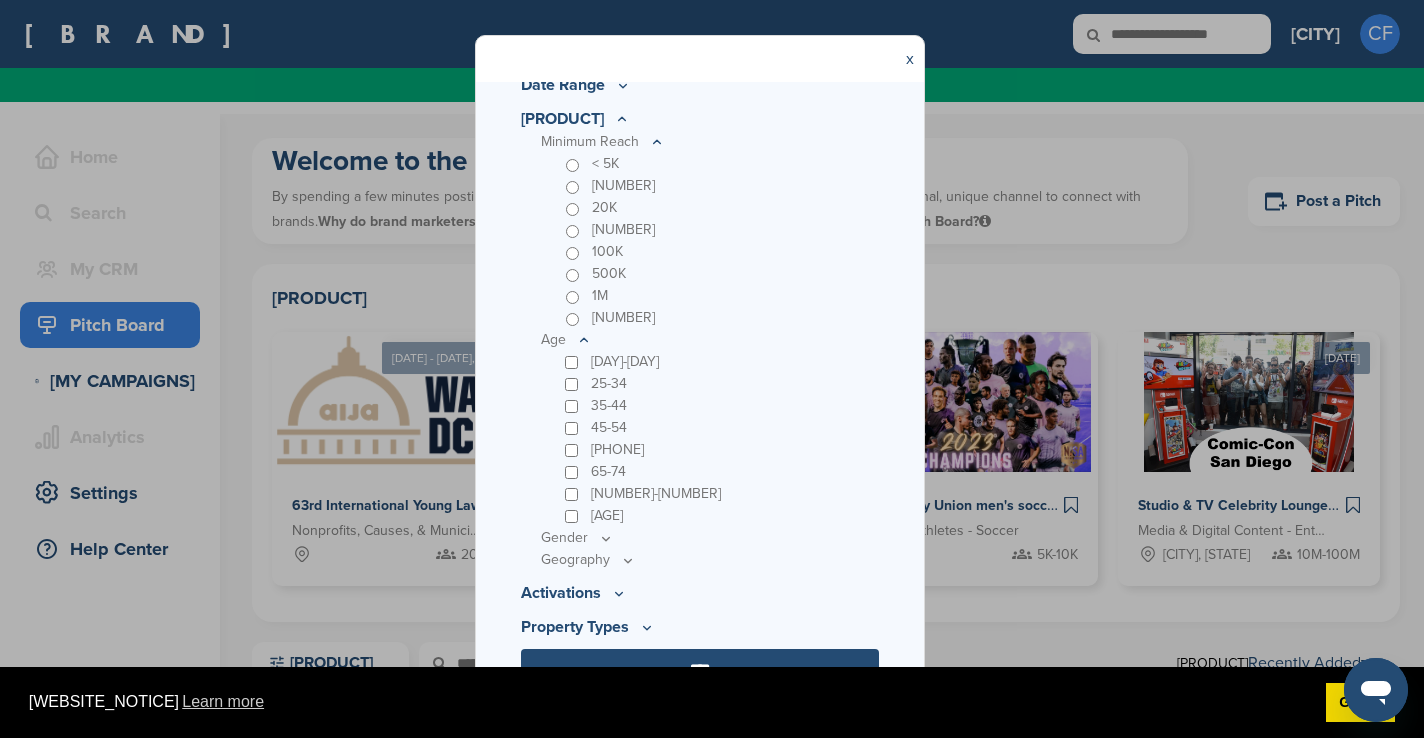 click at bounding box center [0, 0] 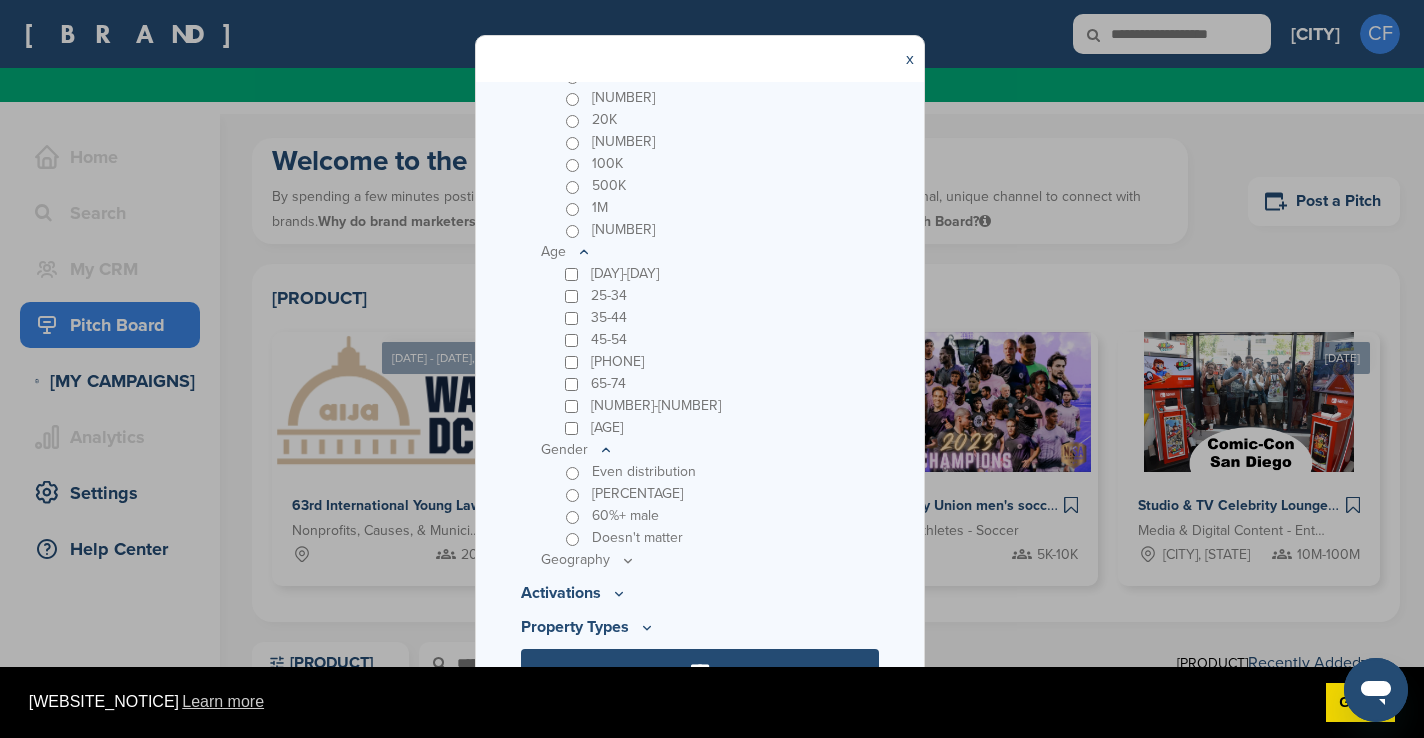 scroll, scrollTop: 671, scrollLeft: 0, axis: vertical 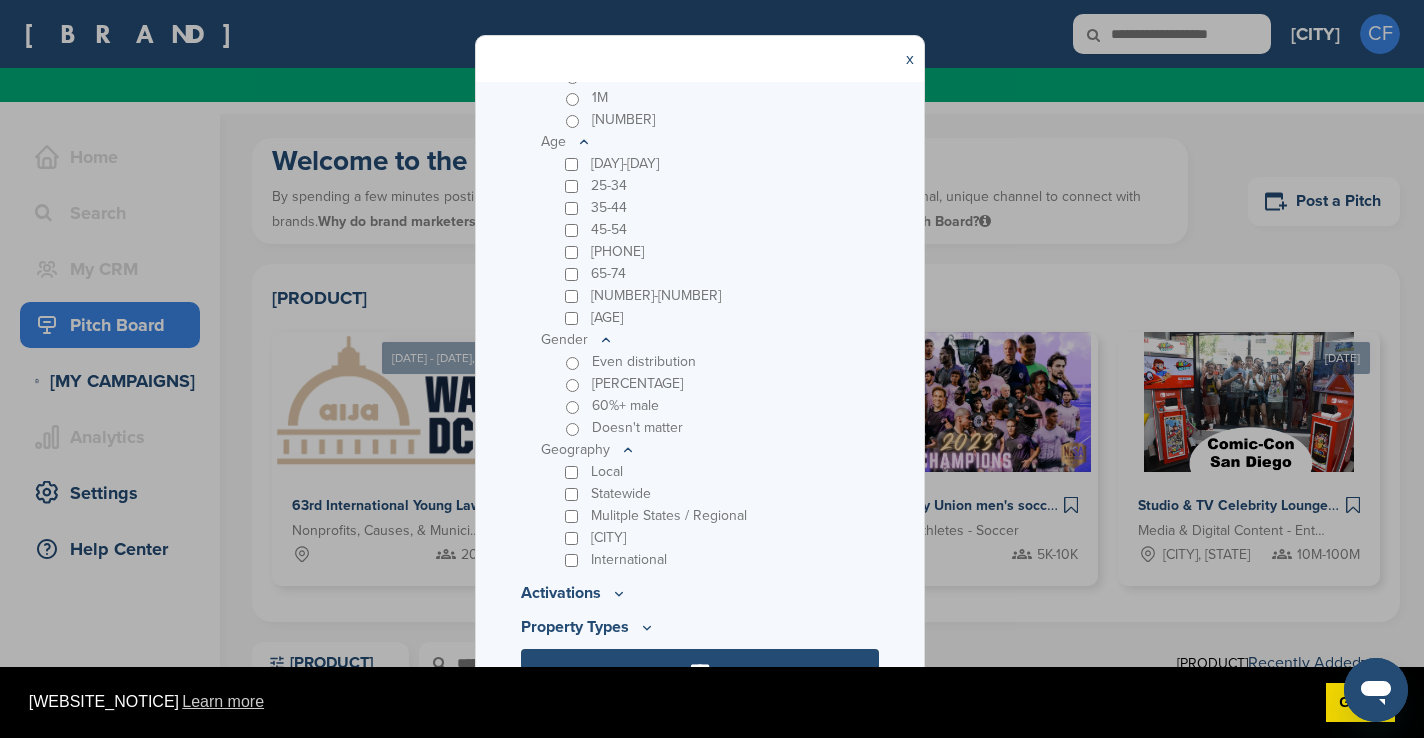 click on "Mulitple States / Regional" at bounding box center (720, 10) 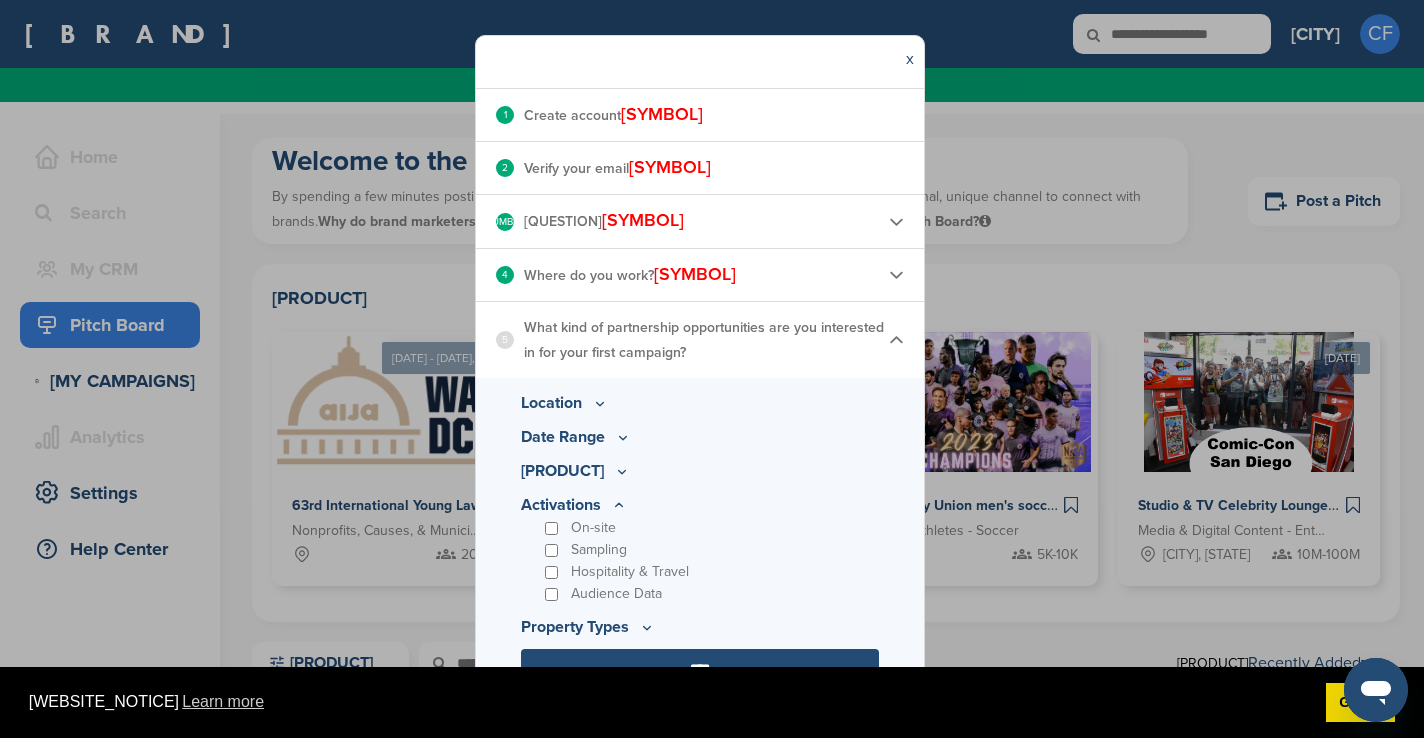 click at bounding box center [622, 471] 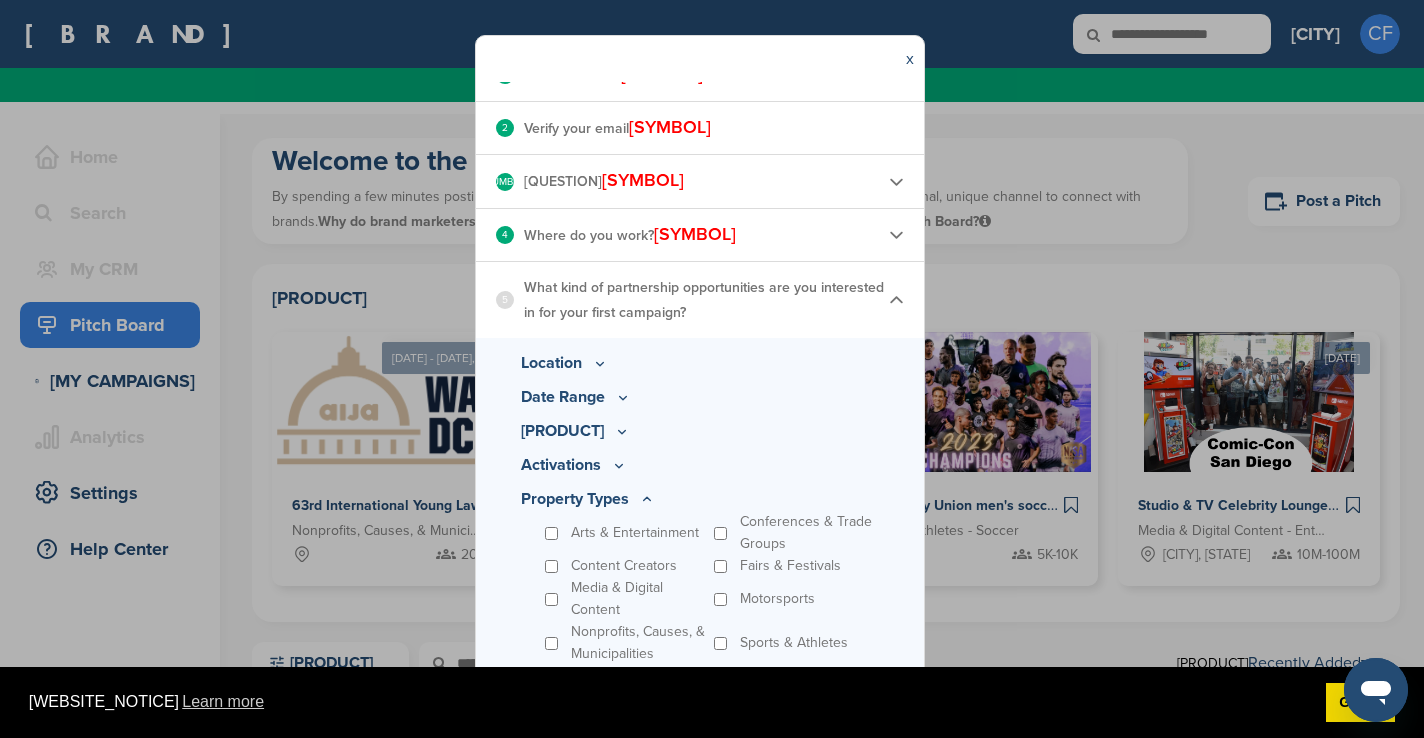 scroll, scrollTop: 319, scrollLeft: 0, axis: vertical 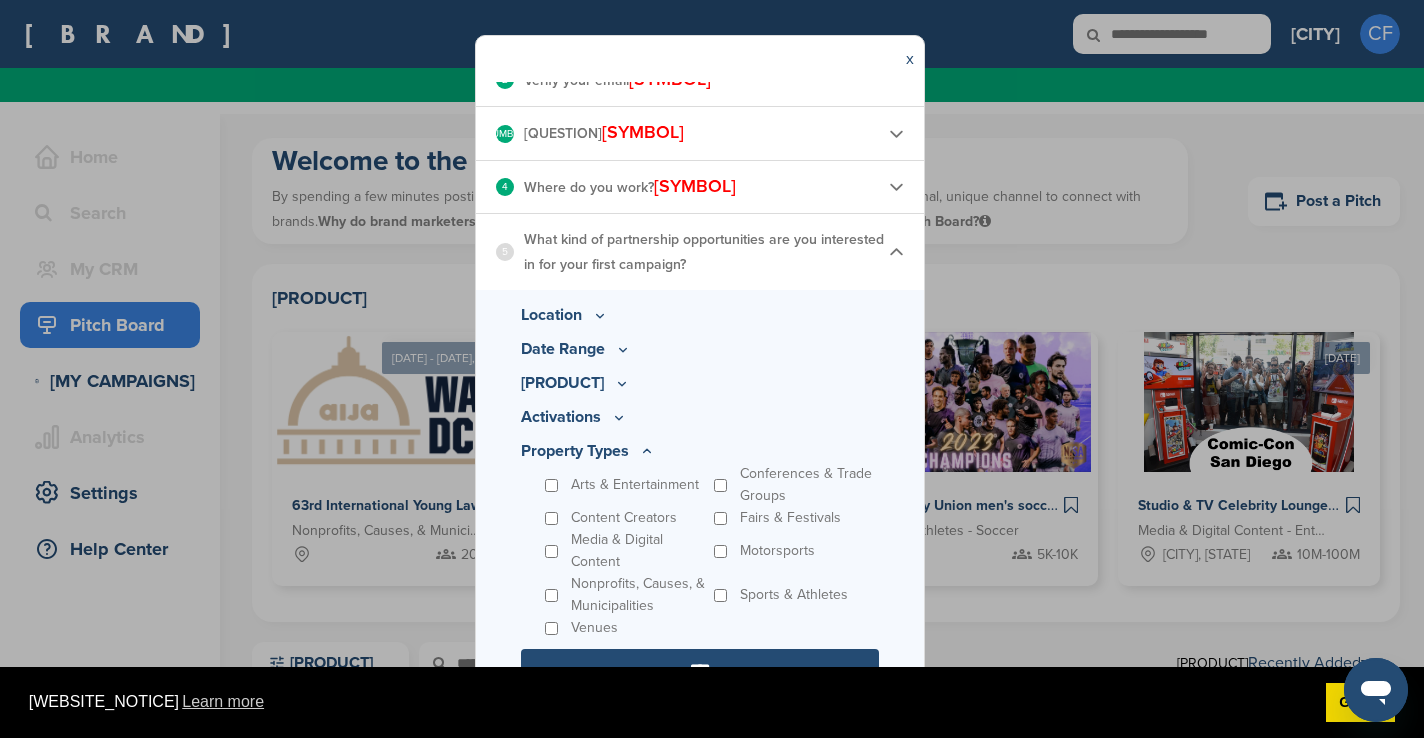 click on "[MASKED]" at bounding box center (700, 669) 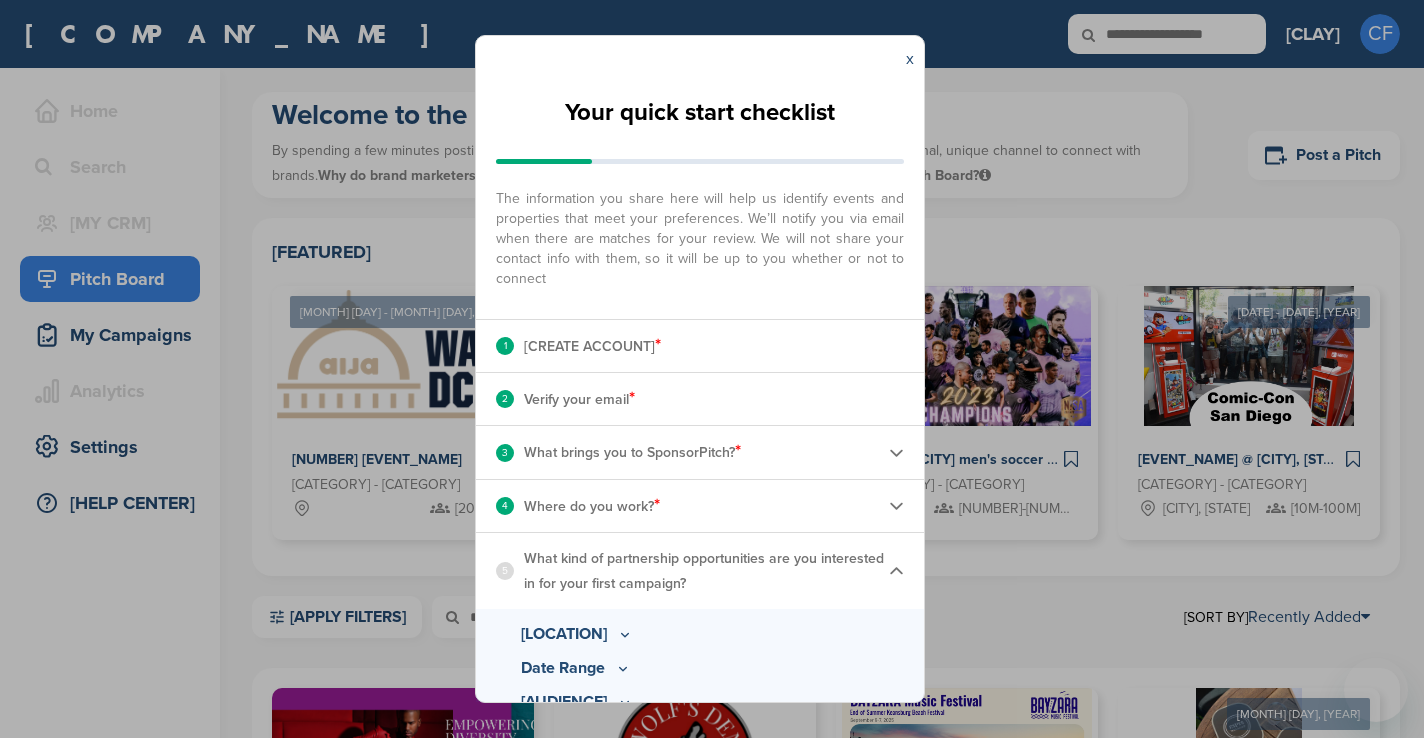 scroll, scrollTop: 0, scrollLeft: 0, axis: both 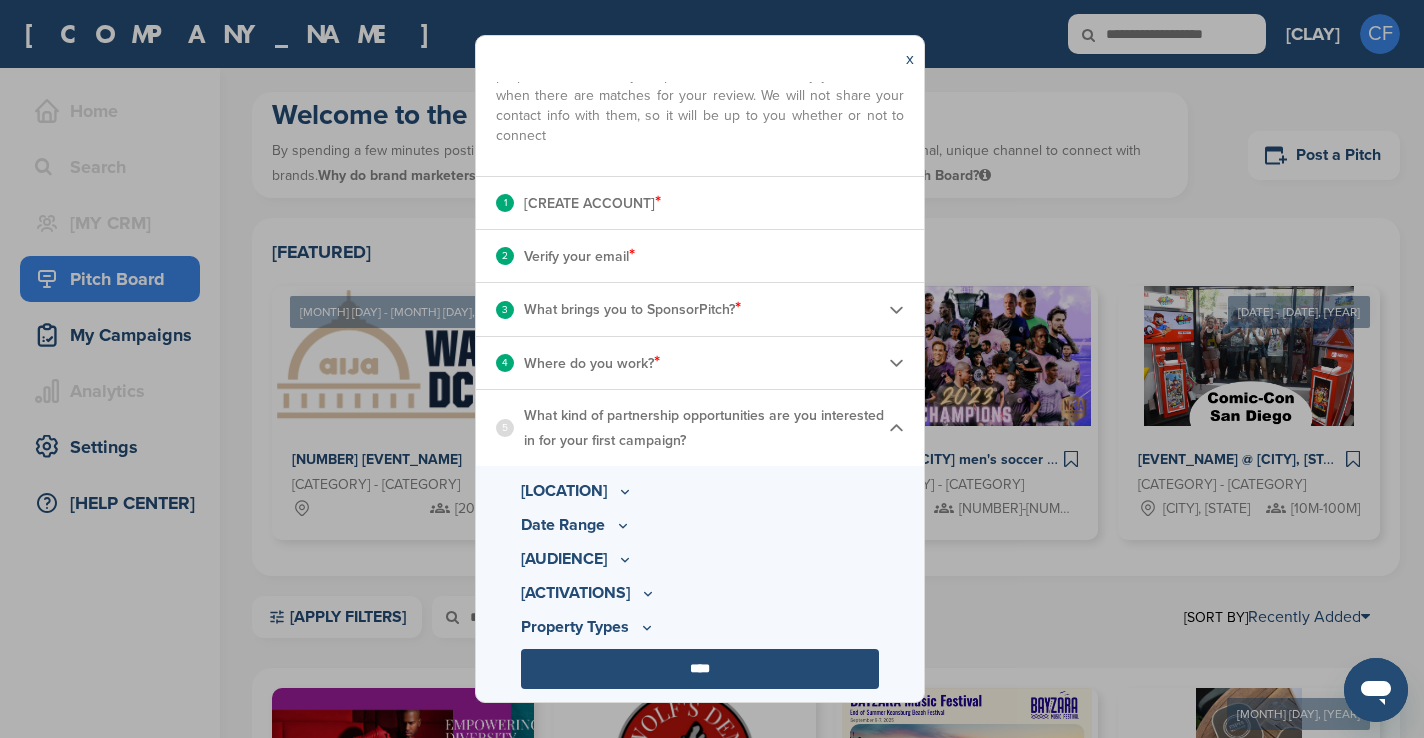 click on "****" at bounding box center [700, 669] 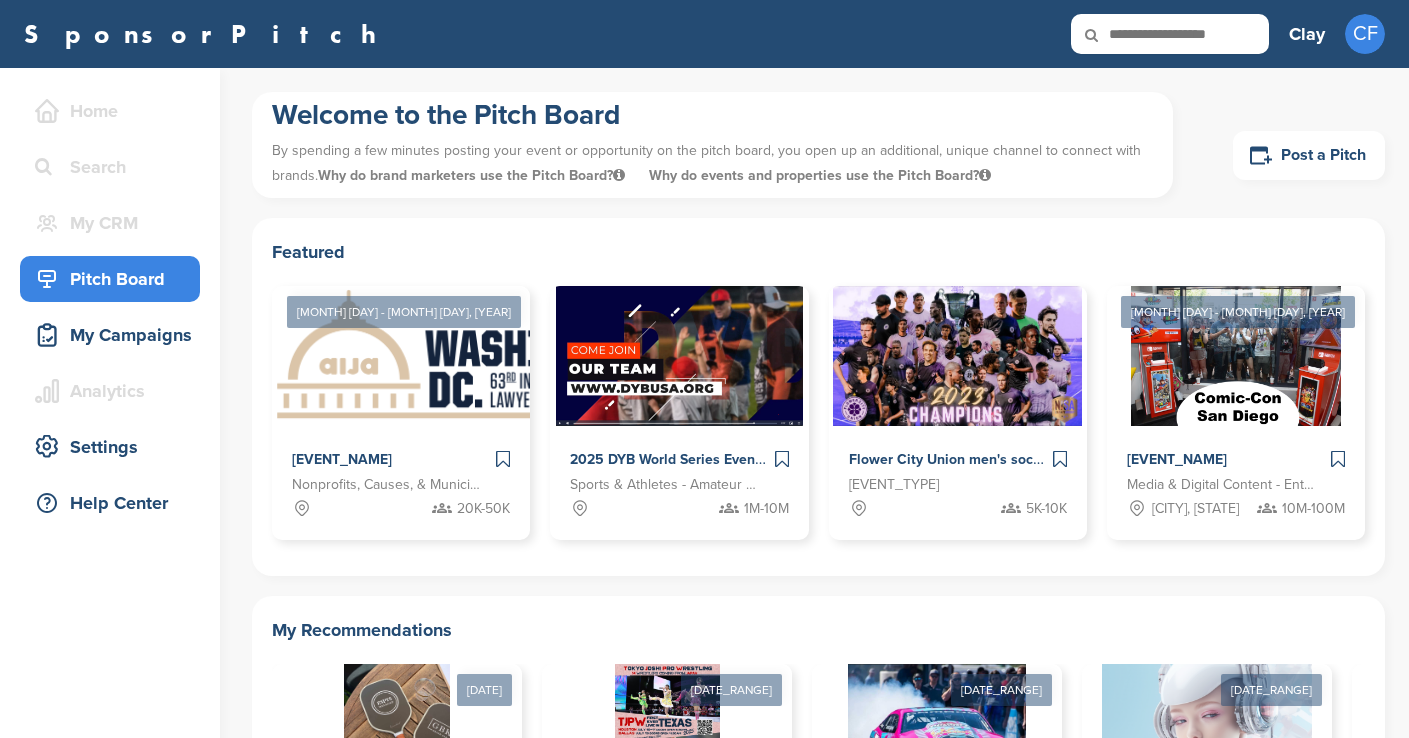 scroll, scrollTop: 0, scrollLeft: 0, axis: both 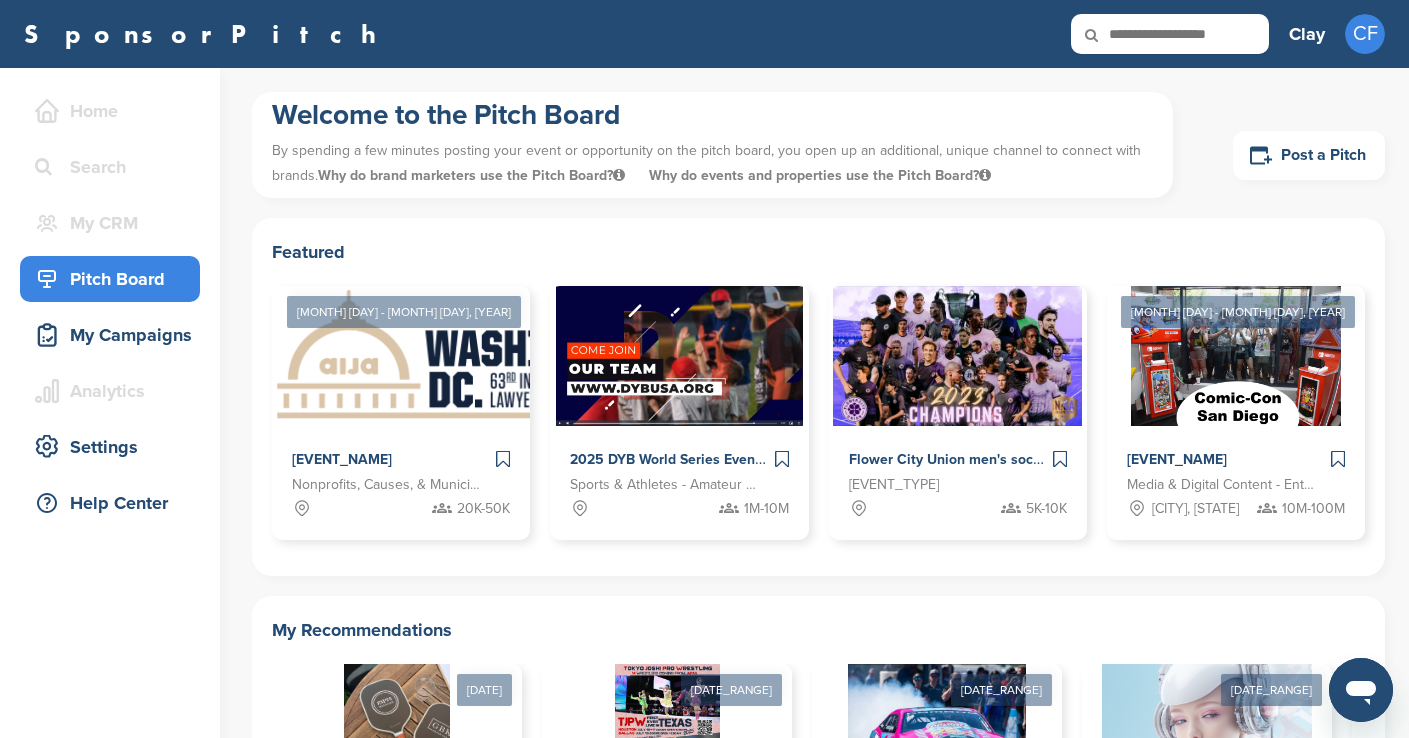 click on "Welcome to the Pitch Board" at bounding box center [712, 115] 